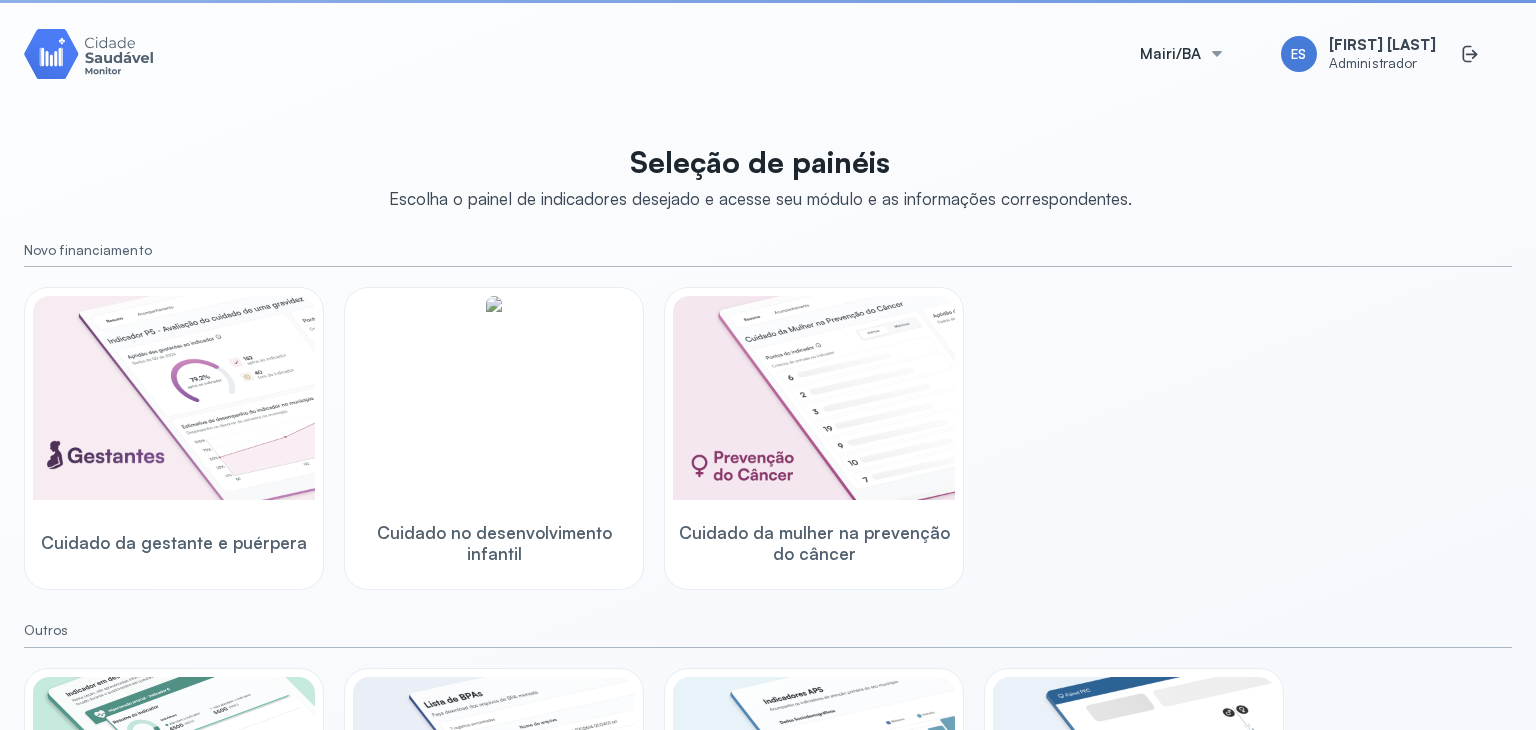 scroll, scrollTop: 0, scrollLeft: 0, axis: both 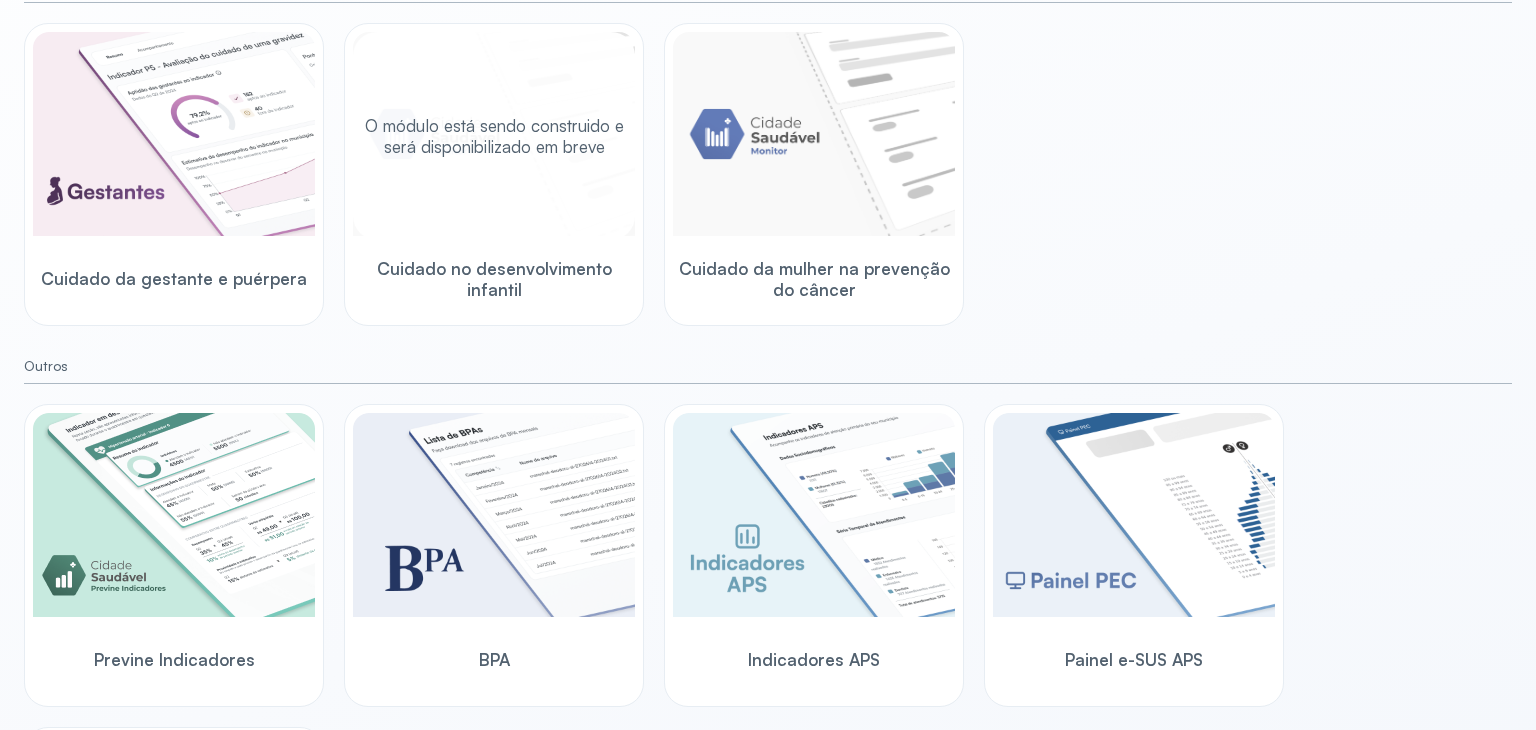 click on "O módulo está sendo construido e será disponibilizado em breve" at bounding box center (494, 136) 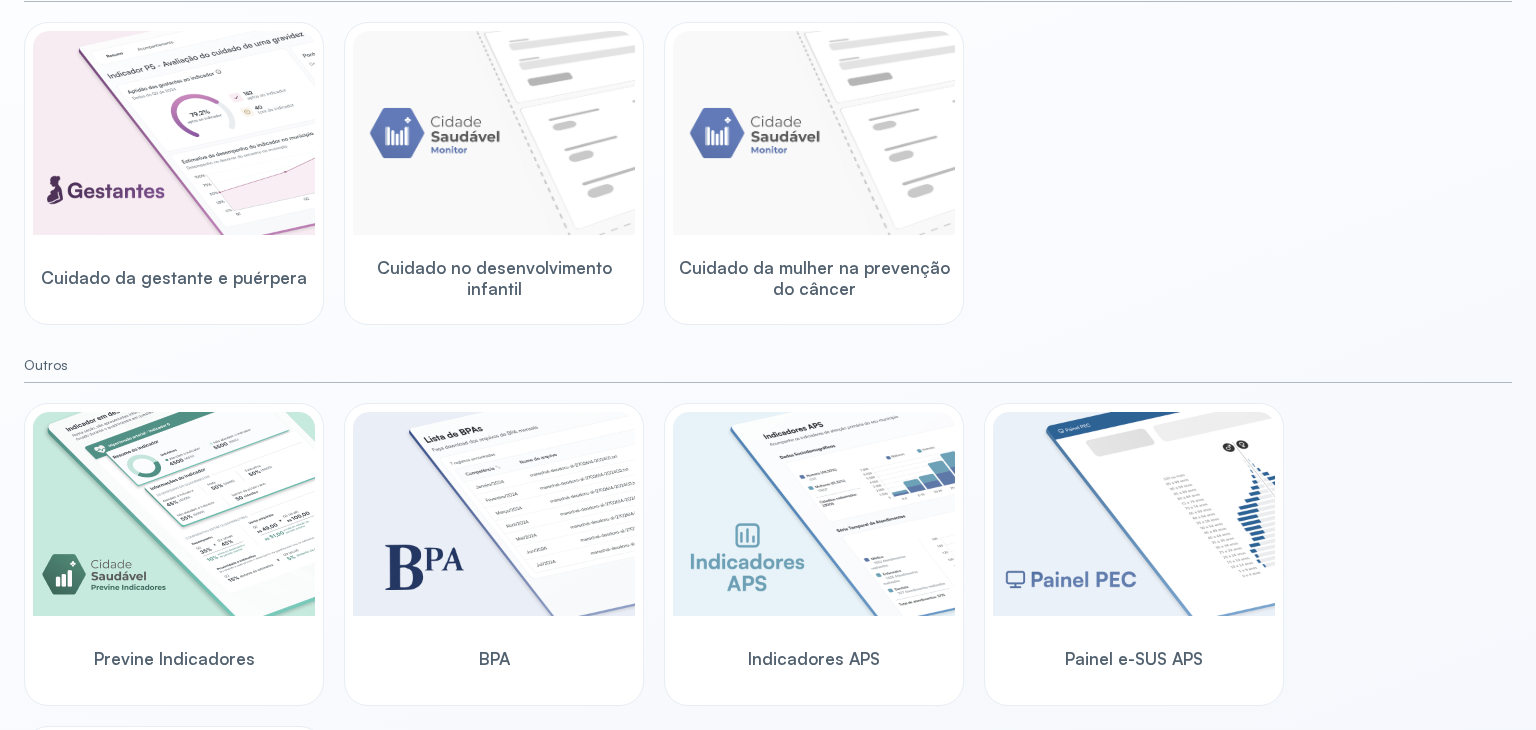 scroll, scrollTop: 300, scrollLeft: 0, axis: vertical 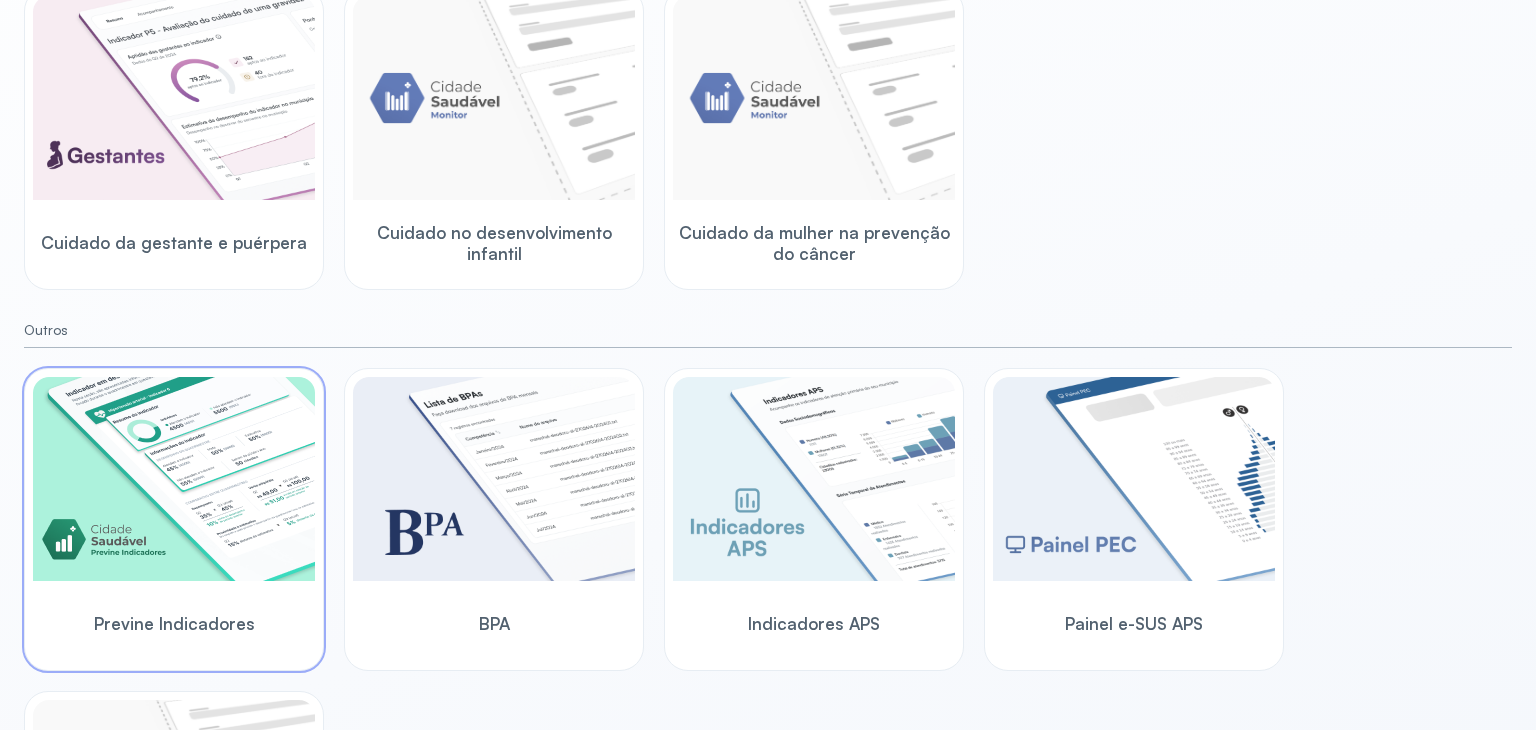 click at bounding box center (174, 479) 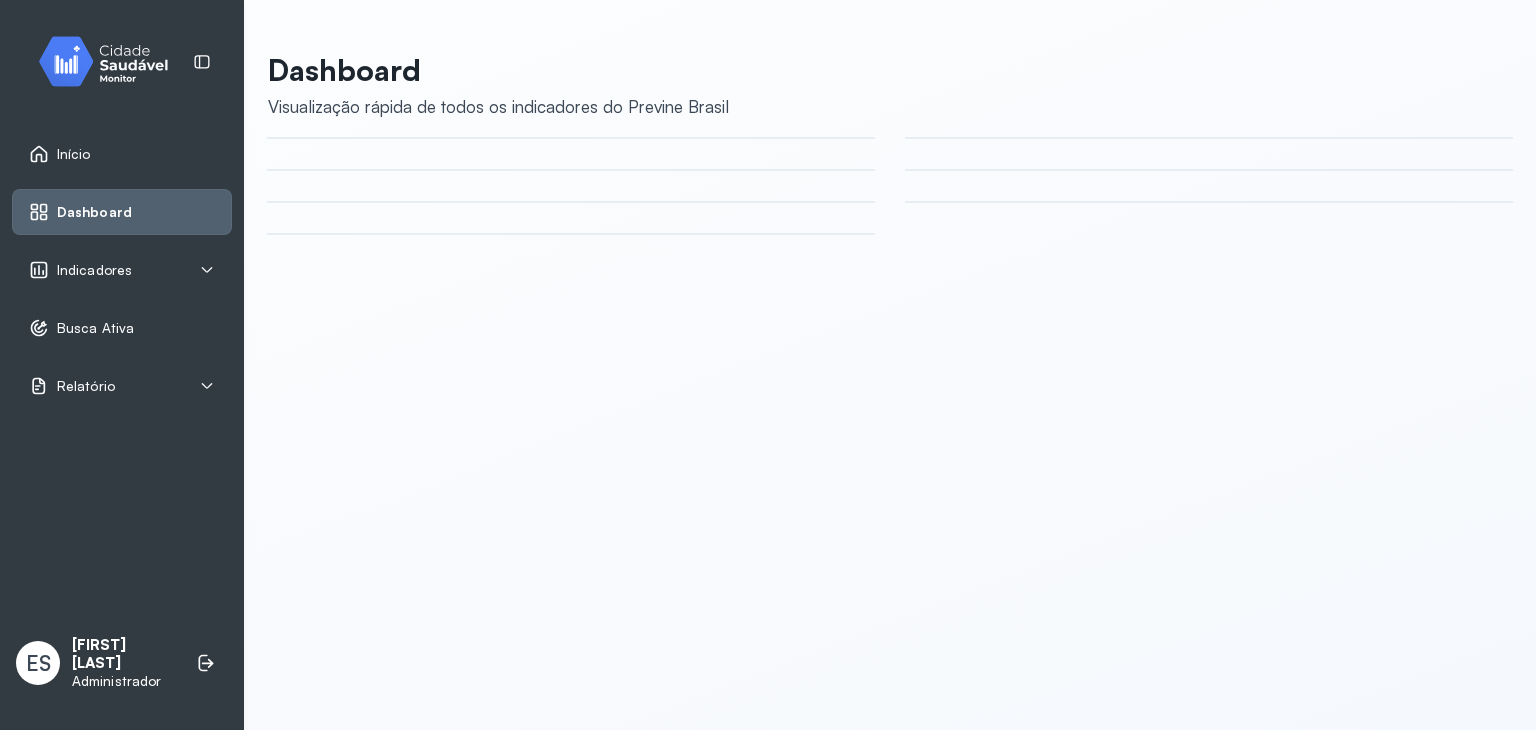 scroll, scrollTop: 0, scrollLeft: 0, axis: both 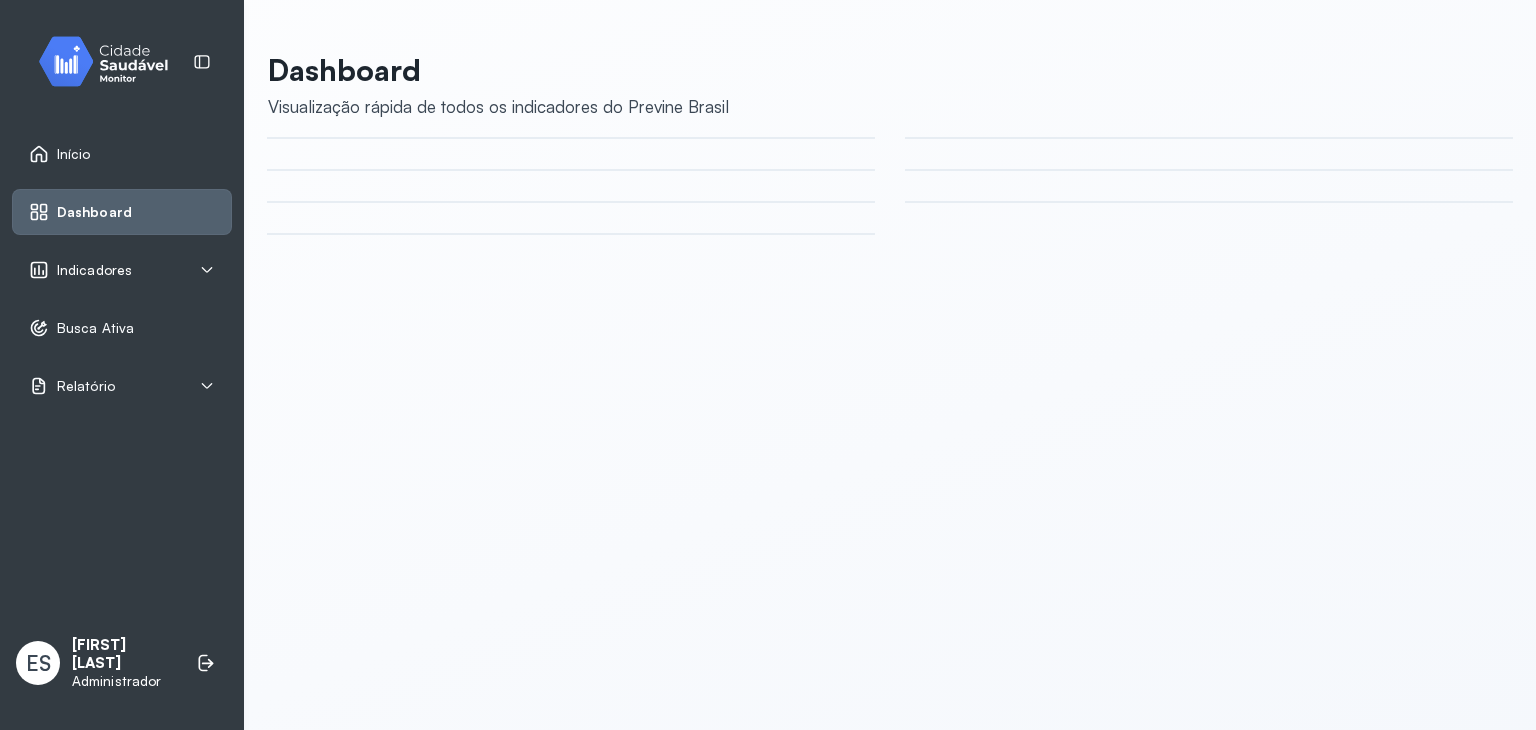 click on "Indicadores" at bounding box center [94, 270] 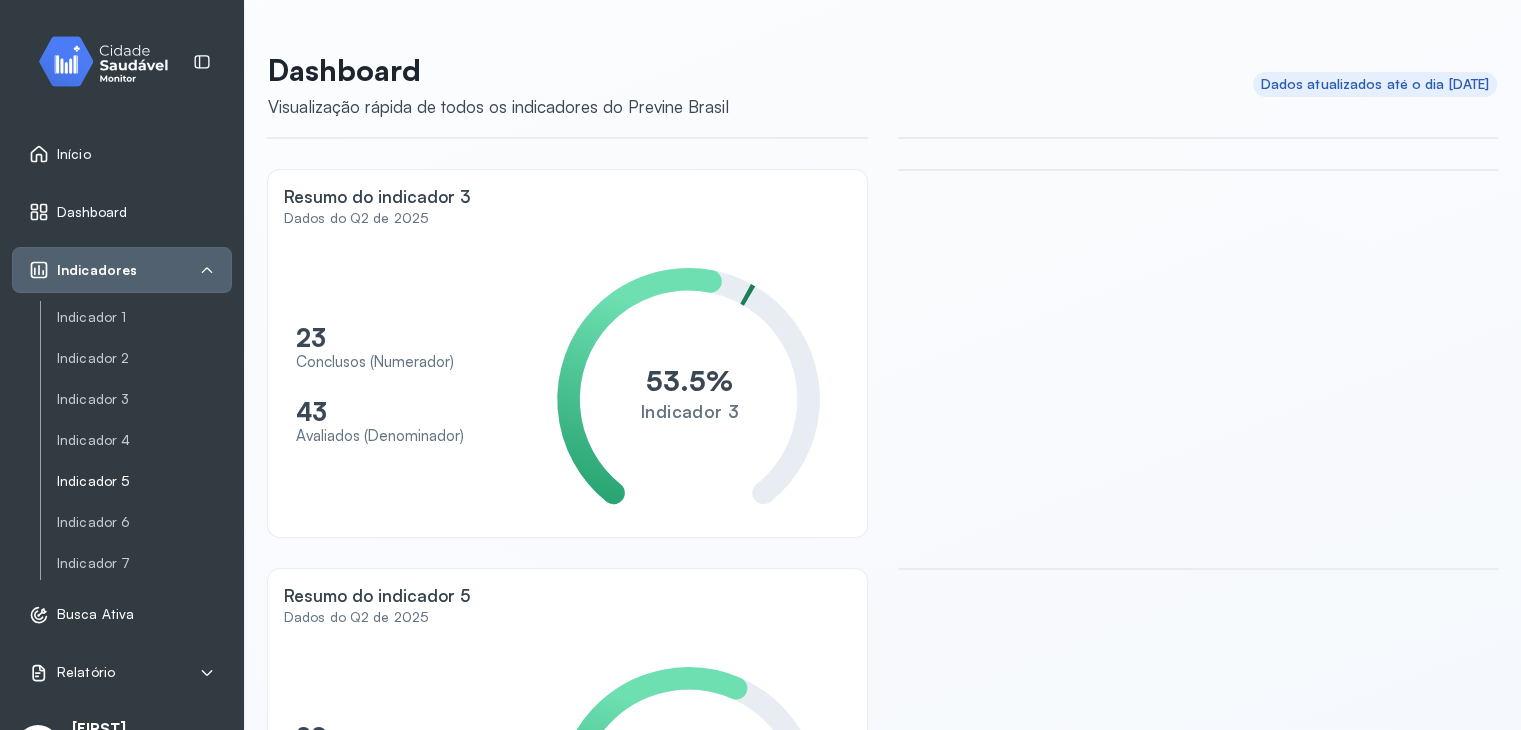 click on "Indicador 5" at bounding box center [144, 481] 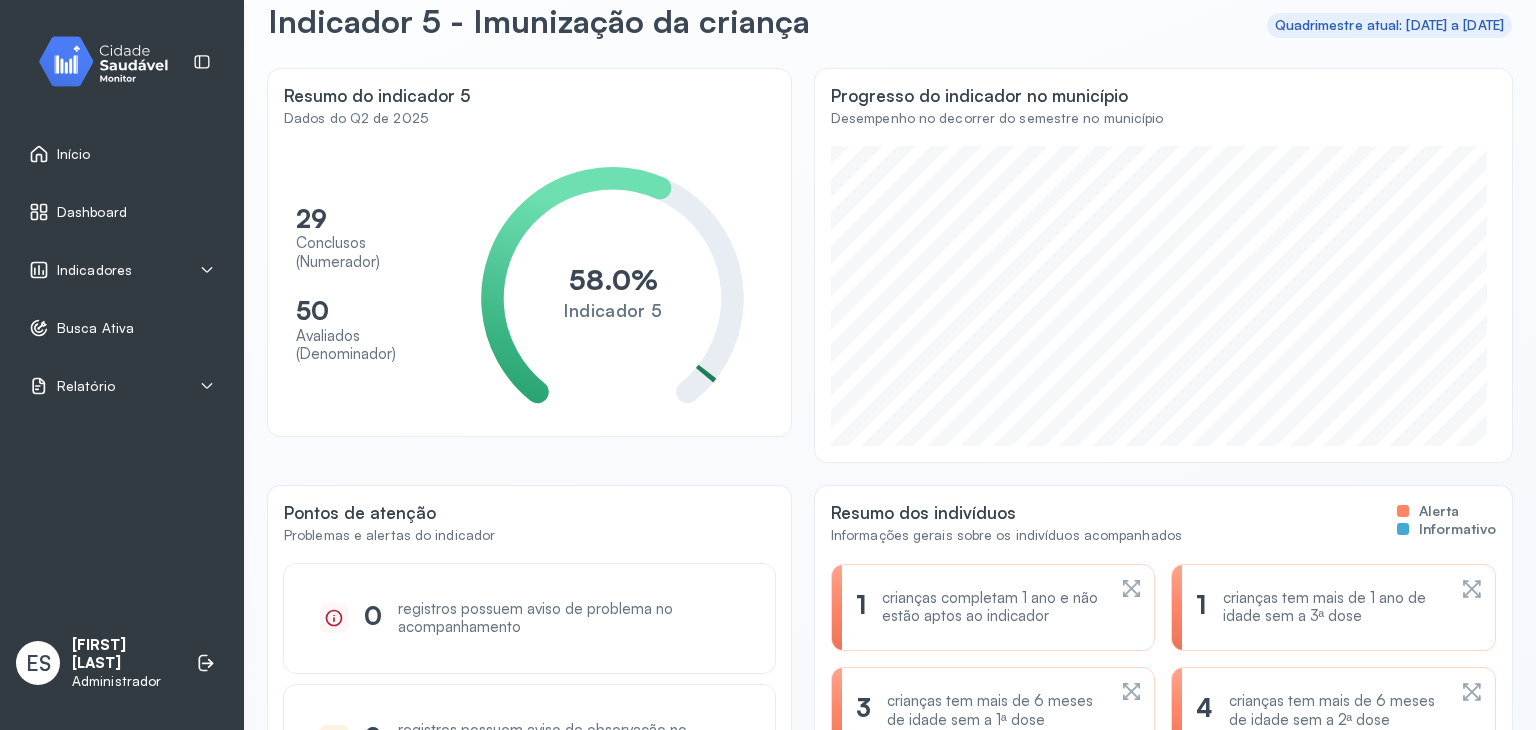 scroll, scrollTop: 138, scrollLeft: 0, axis: vertical 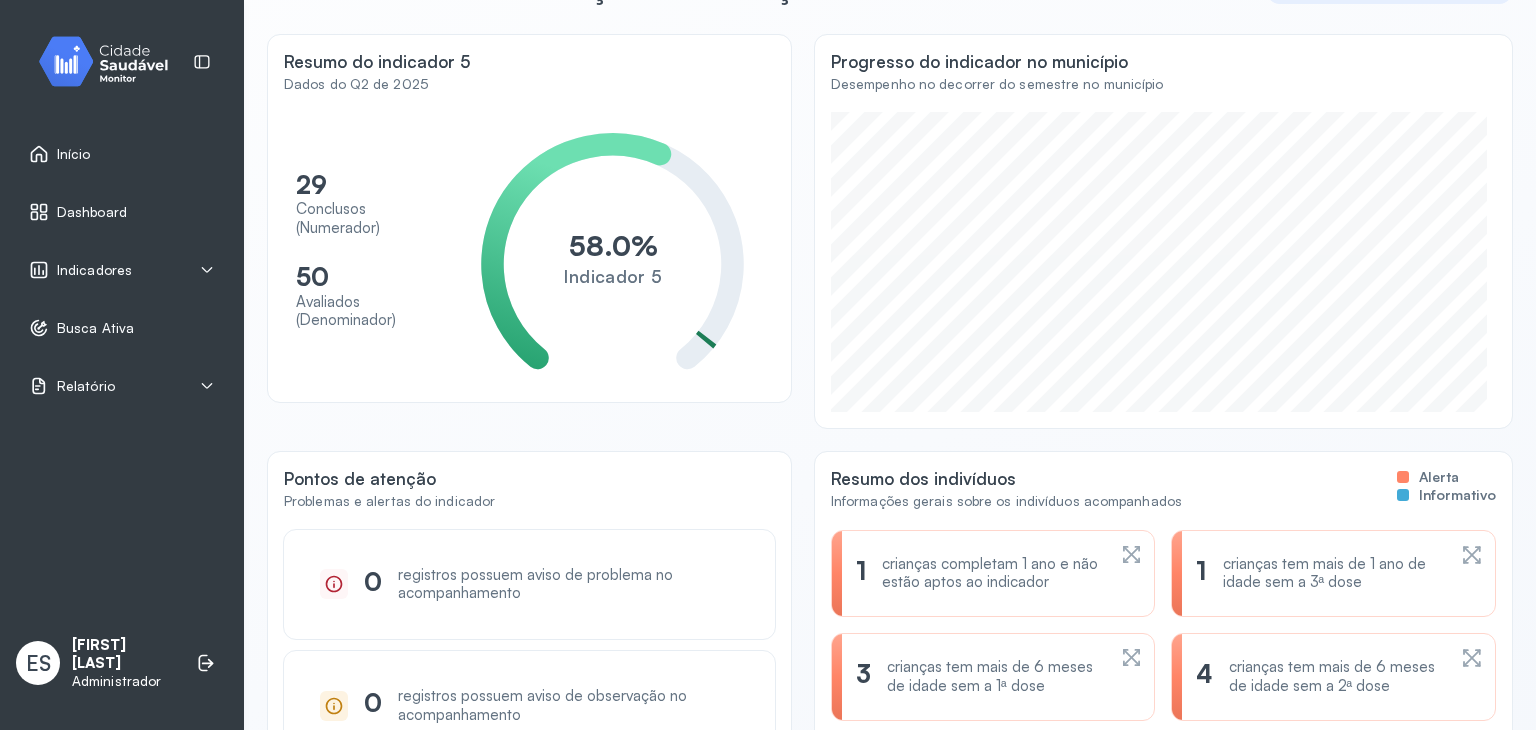 click on "crianças completam 1 ano e não estão aptos ao indicador" at bounding box center [993, 574] 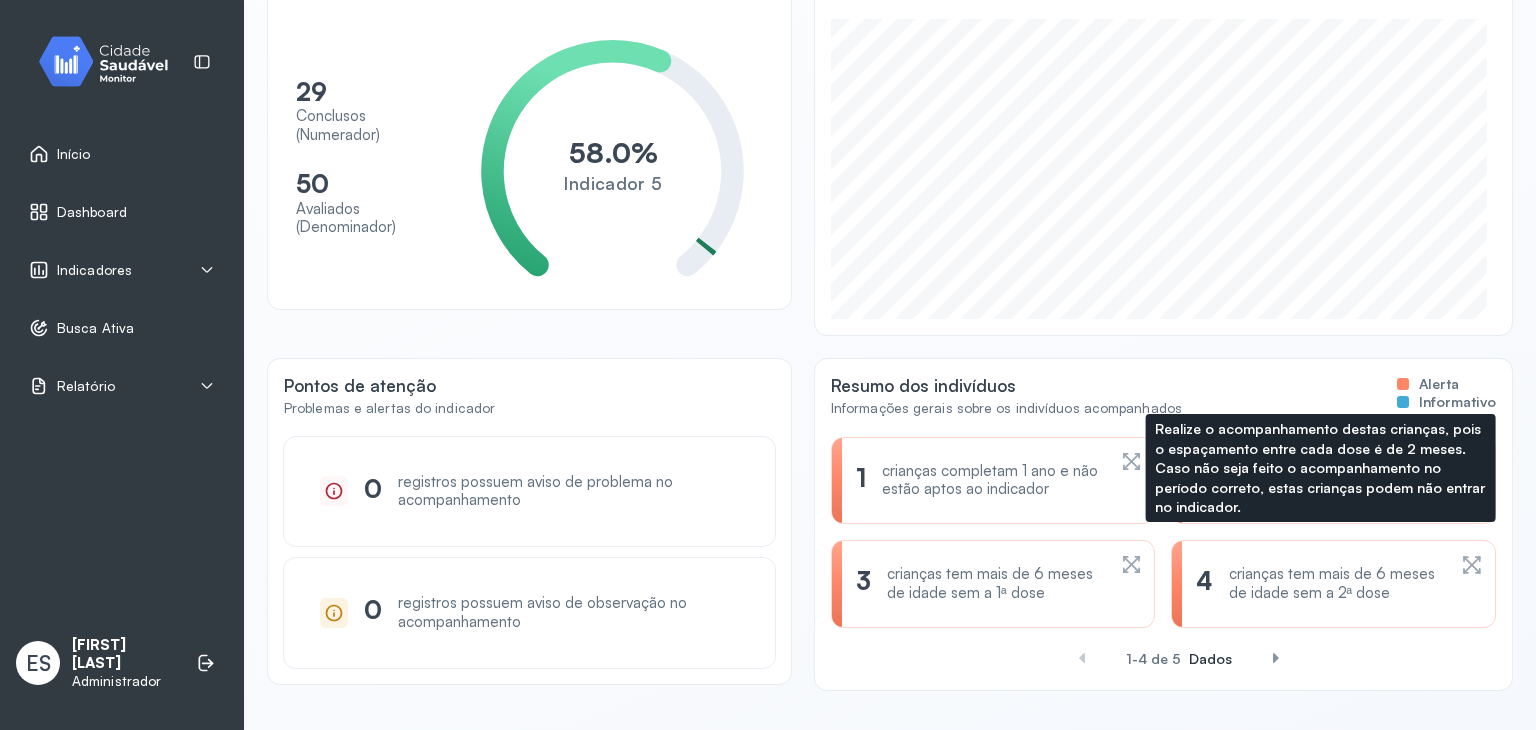 scroll, scrollTop: 238, scrollLeft: 0, axis: vertical 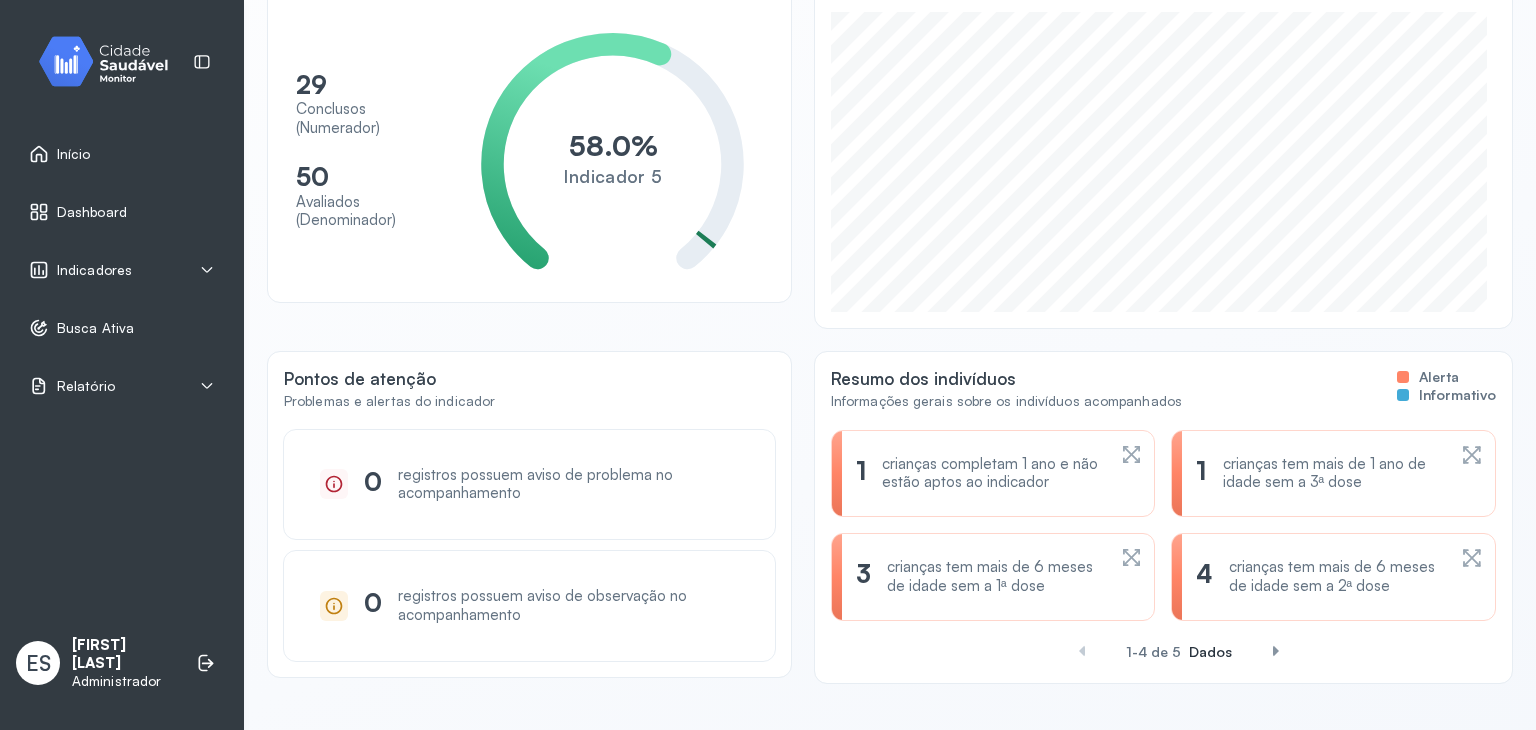click at bounding box center (1276, 651) 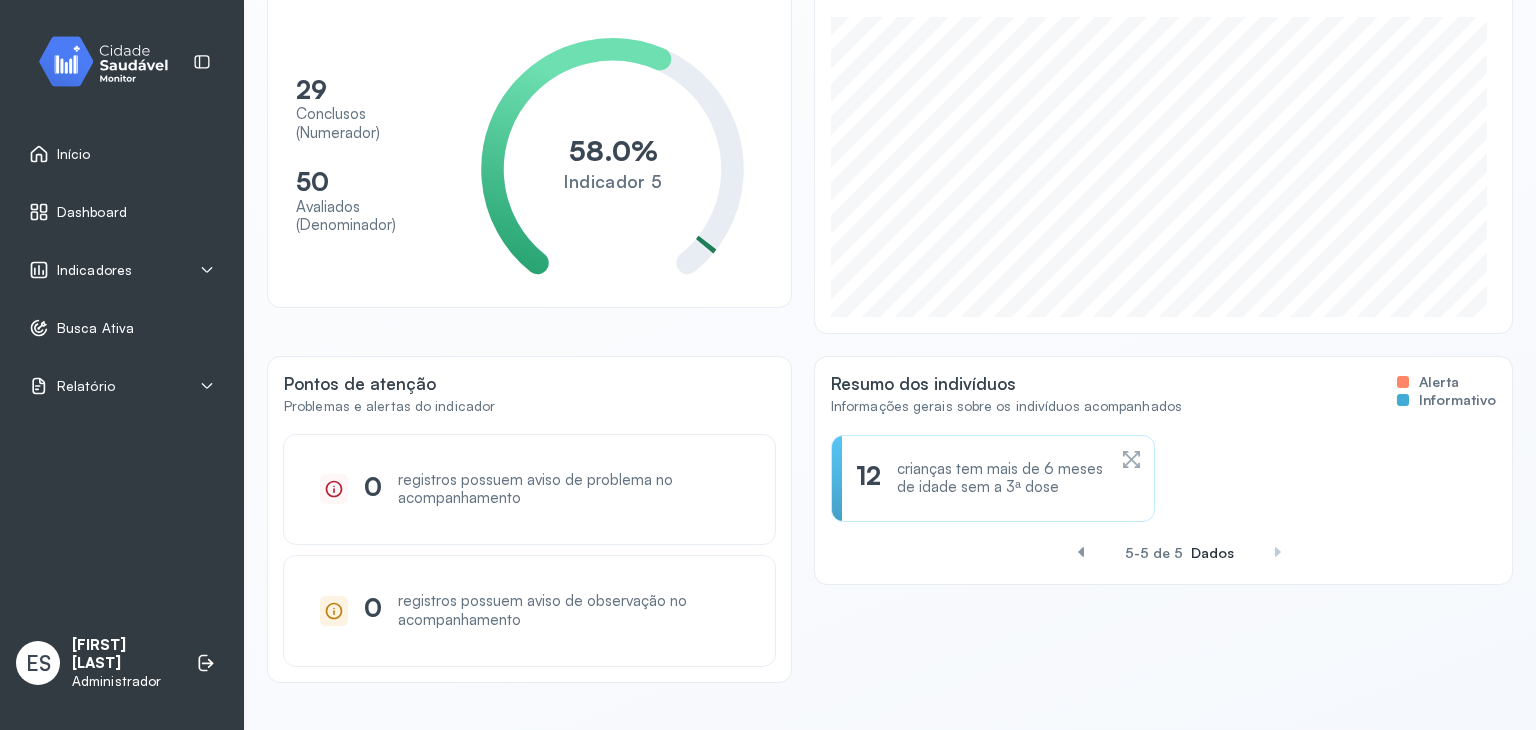 scroll, scrollTop: 232, scrollLeft: 0, axis: vertical 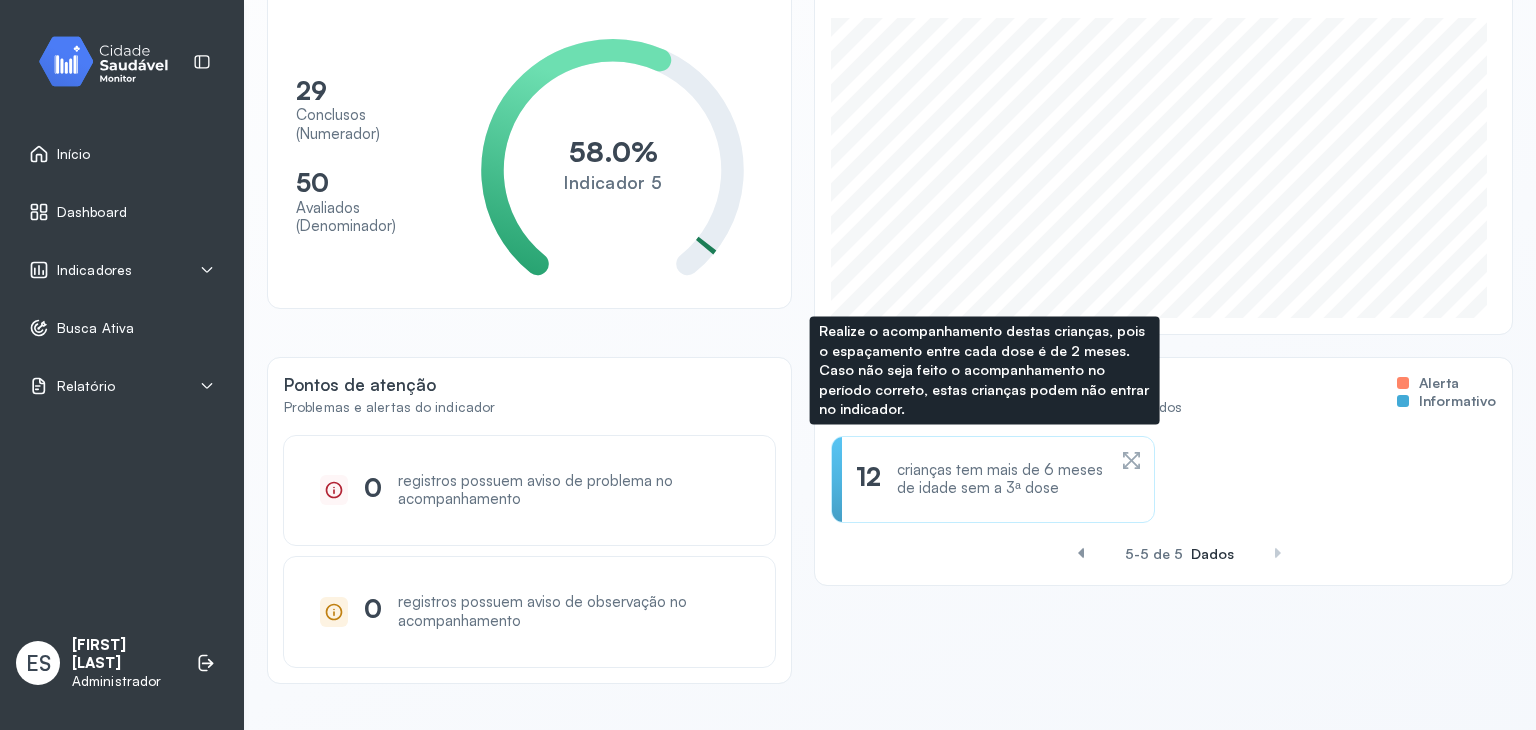 click on "crianças tem mais de 6 meses de idade sem a 3ª dose" at bounding box center [1001, 480] 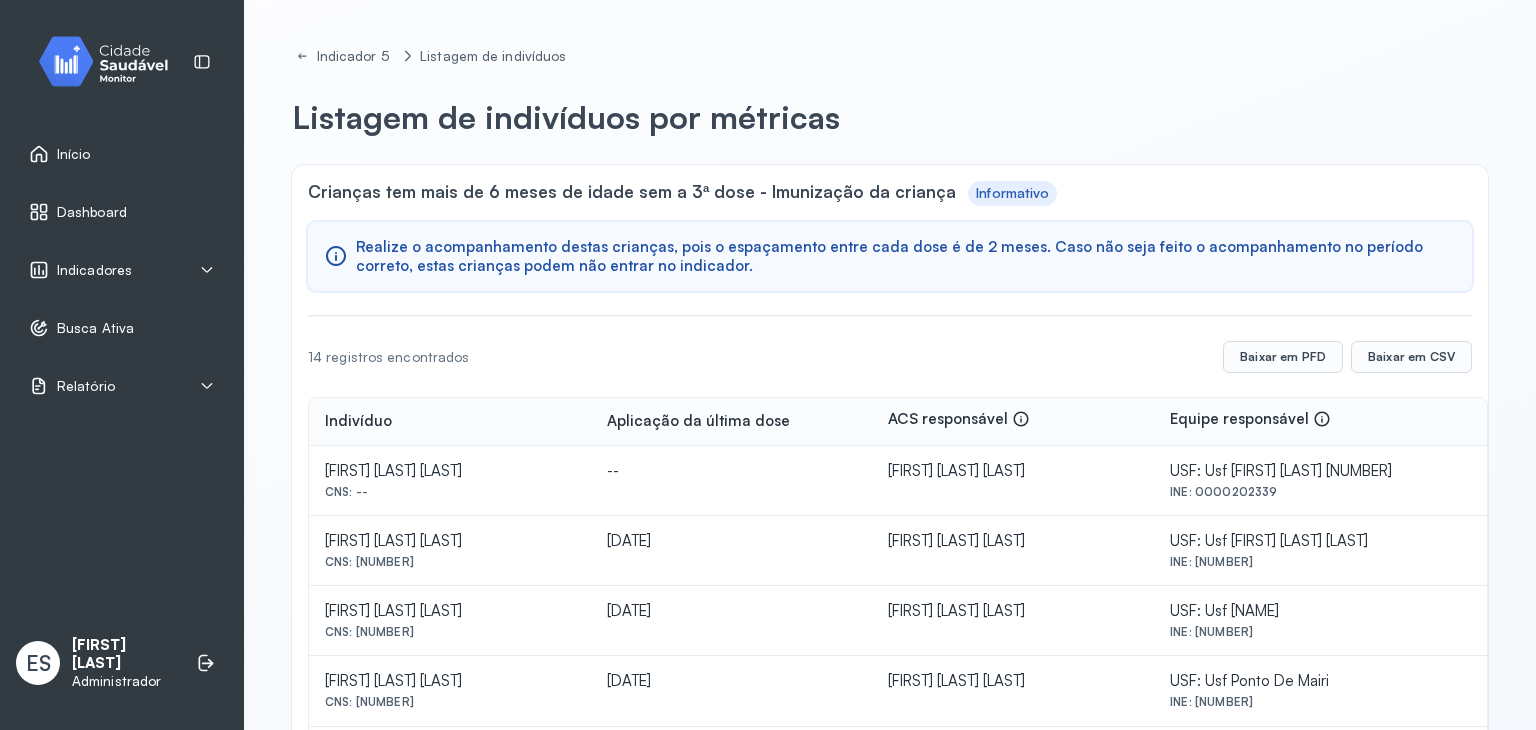 scroll, scrollTop: 0, scrollLeft: 0, axis: both 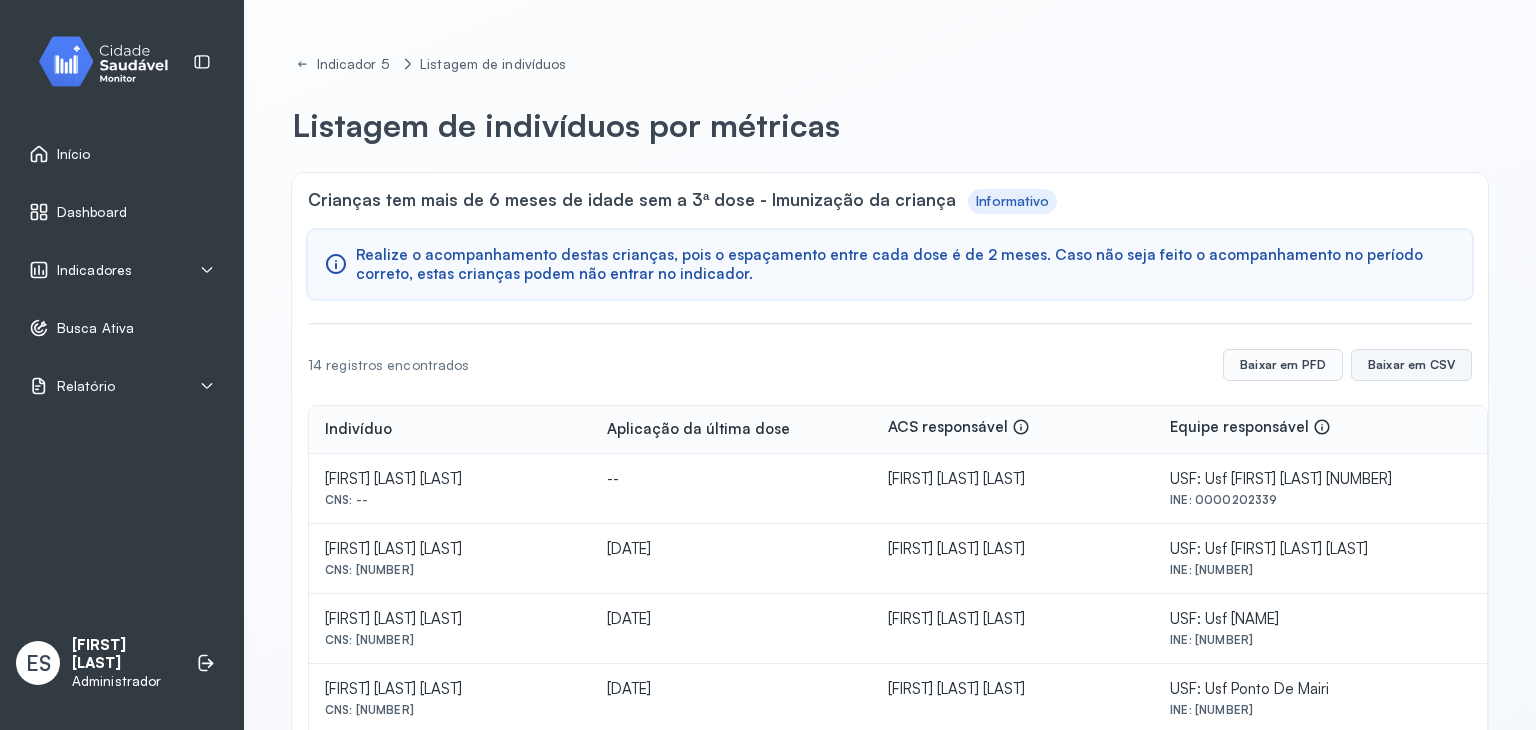 click on "Baixar em CSV" at bounding box center (1411, 365) 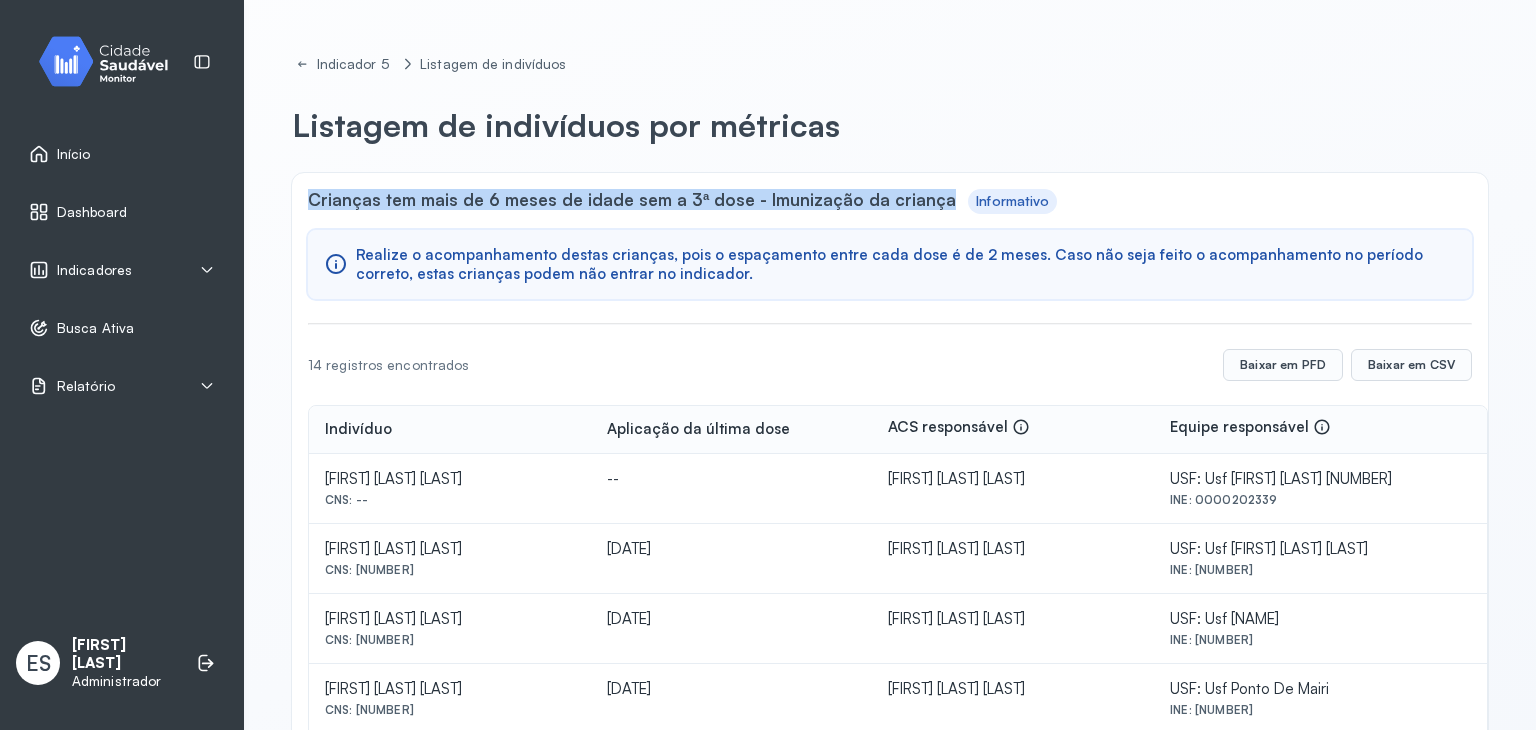 drag, startPoint x: 309, startPoint y: 193, endPoint x: 930, endPoint y: 201, distance: 621.0515 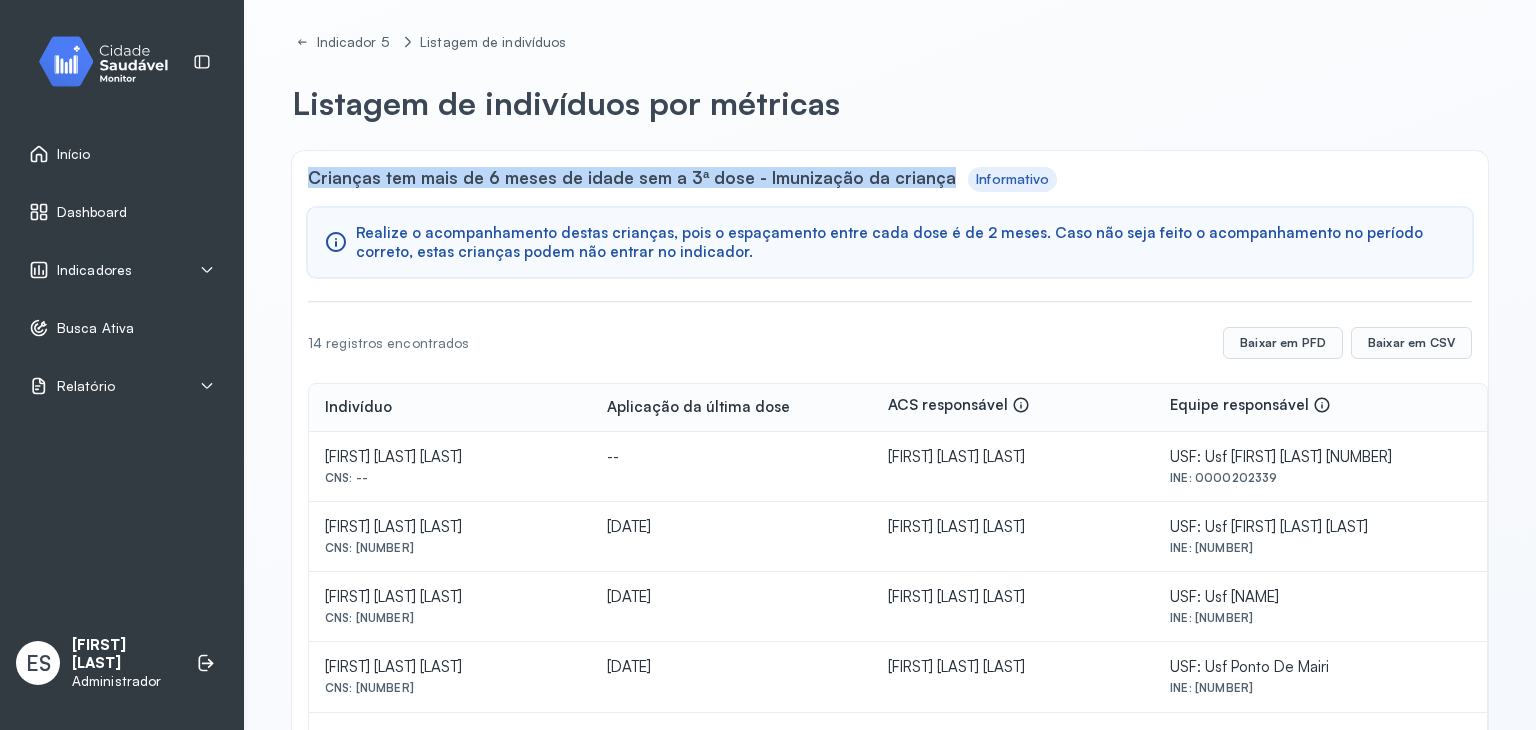scroll, scrollTop: 0, scrollLeft: 0, axis: both 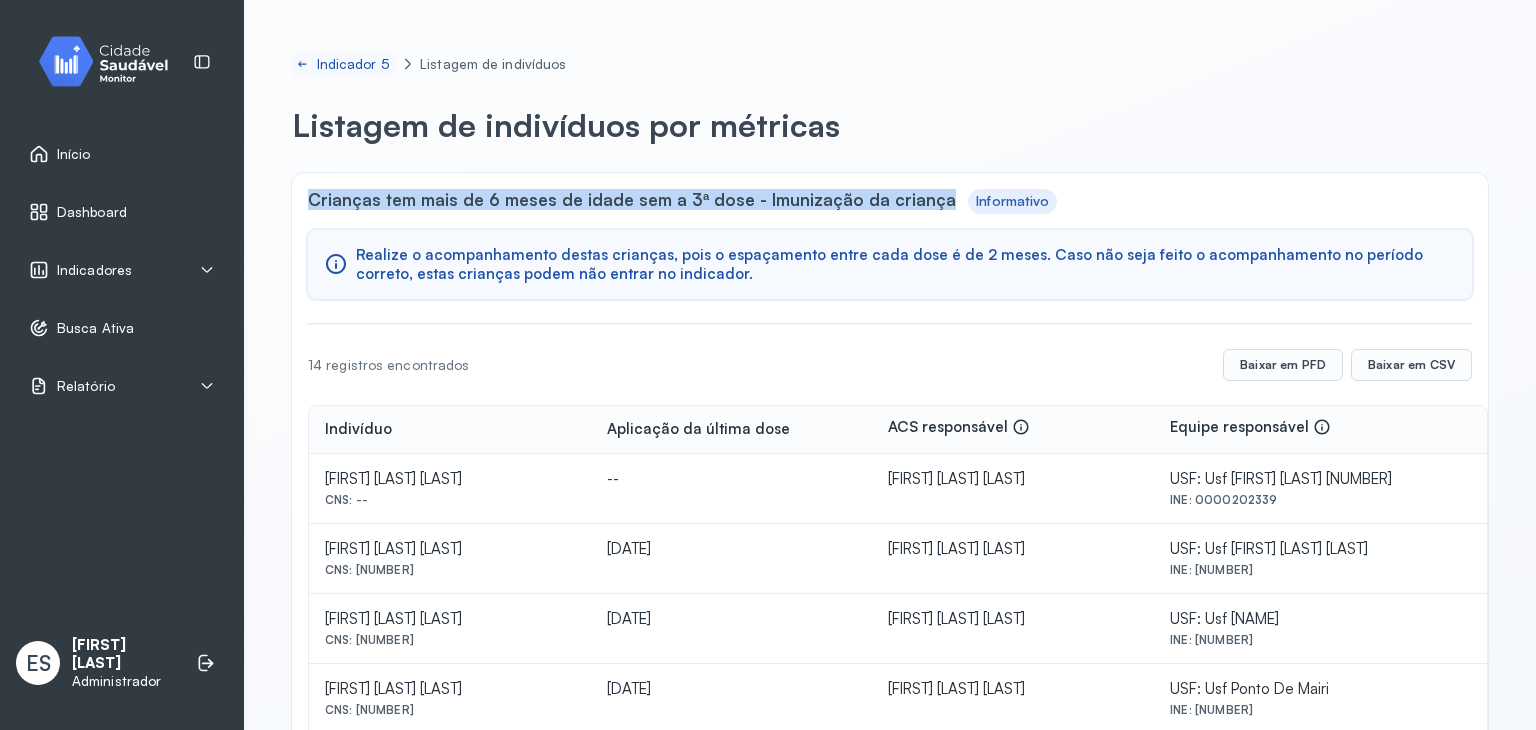 click 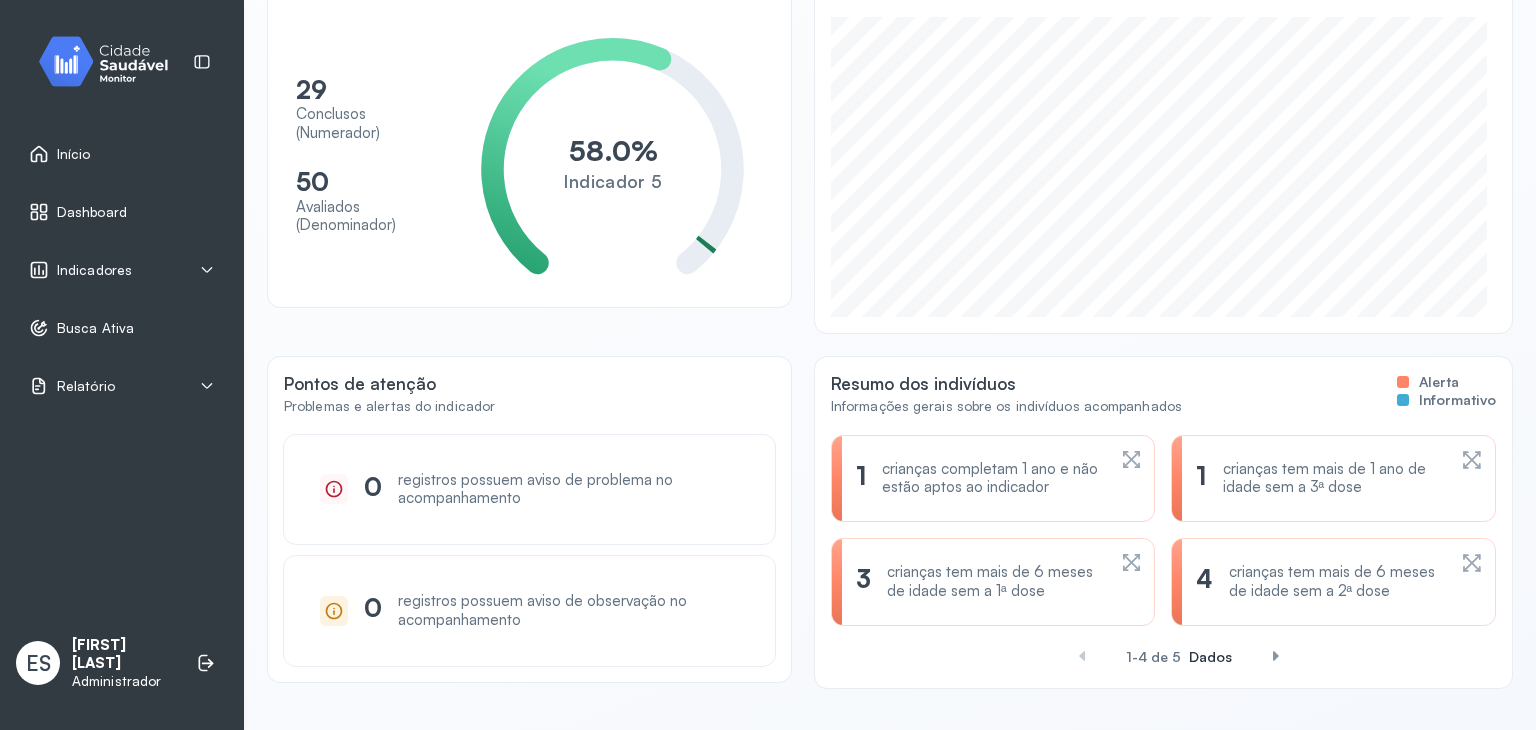 scroll, scrollTop: 238, scrollLeft: 0, axis: vertical 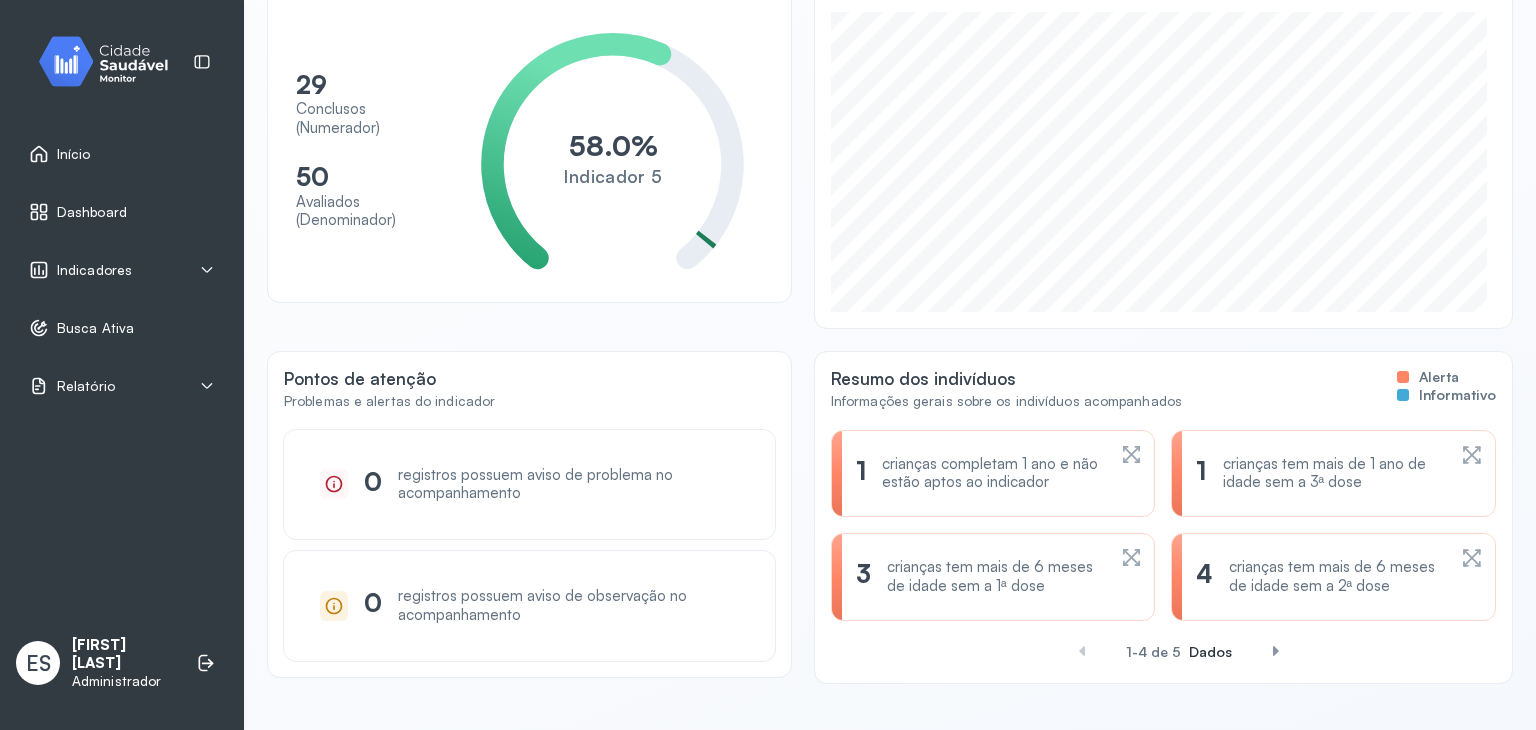 click at bounding box center (1276, 651) 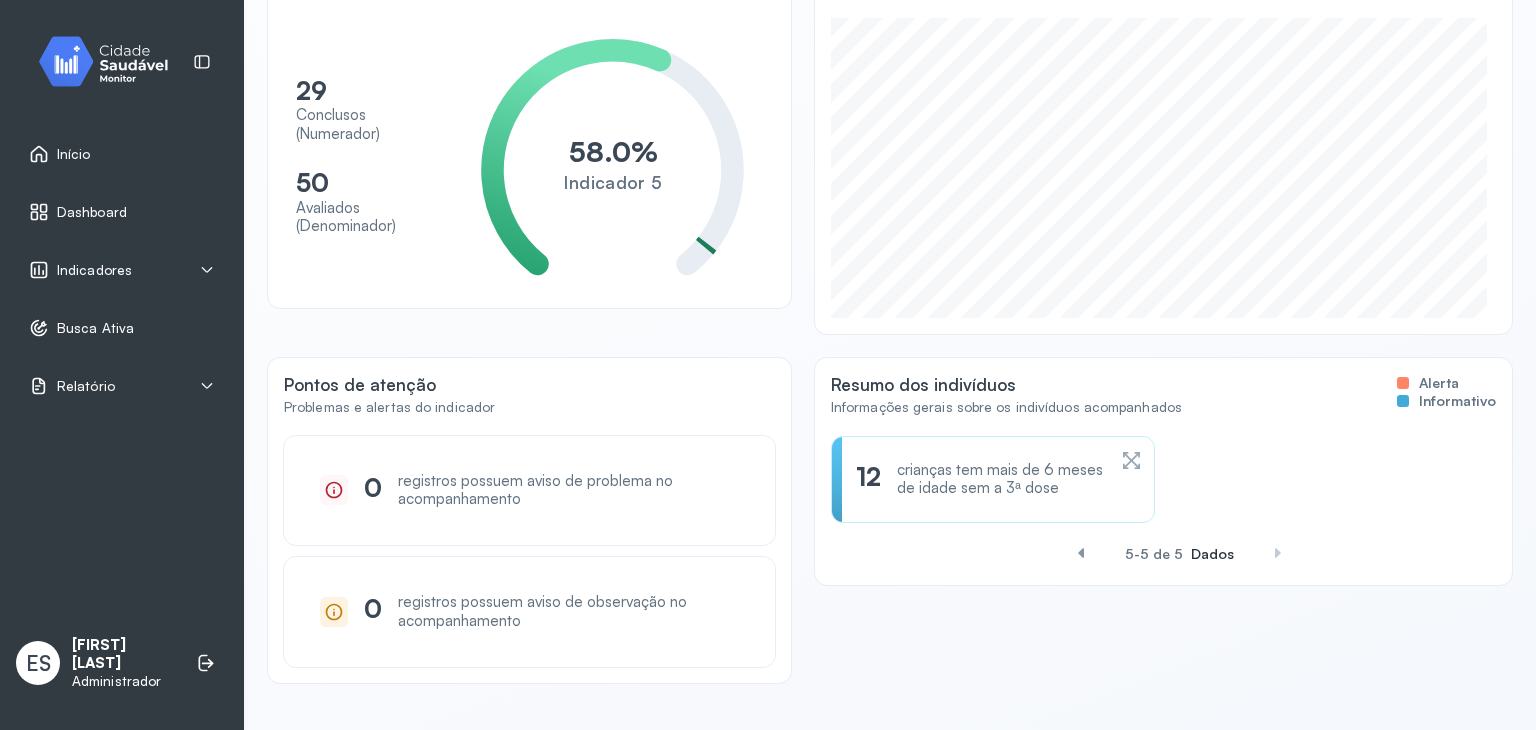 click at bounding box center (1081, 553) 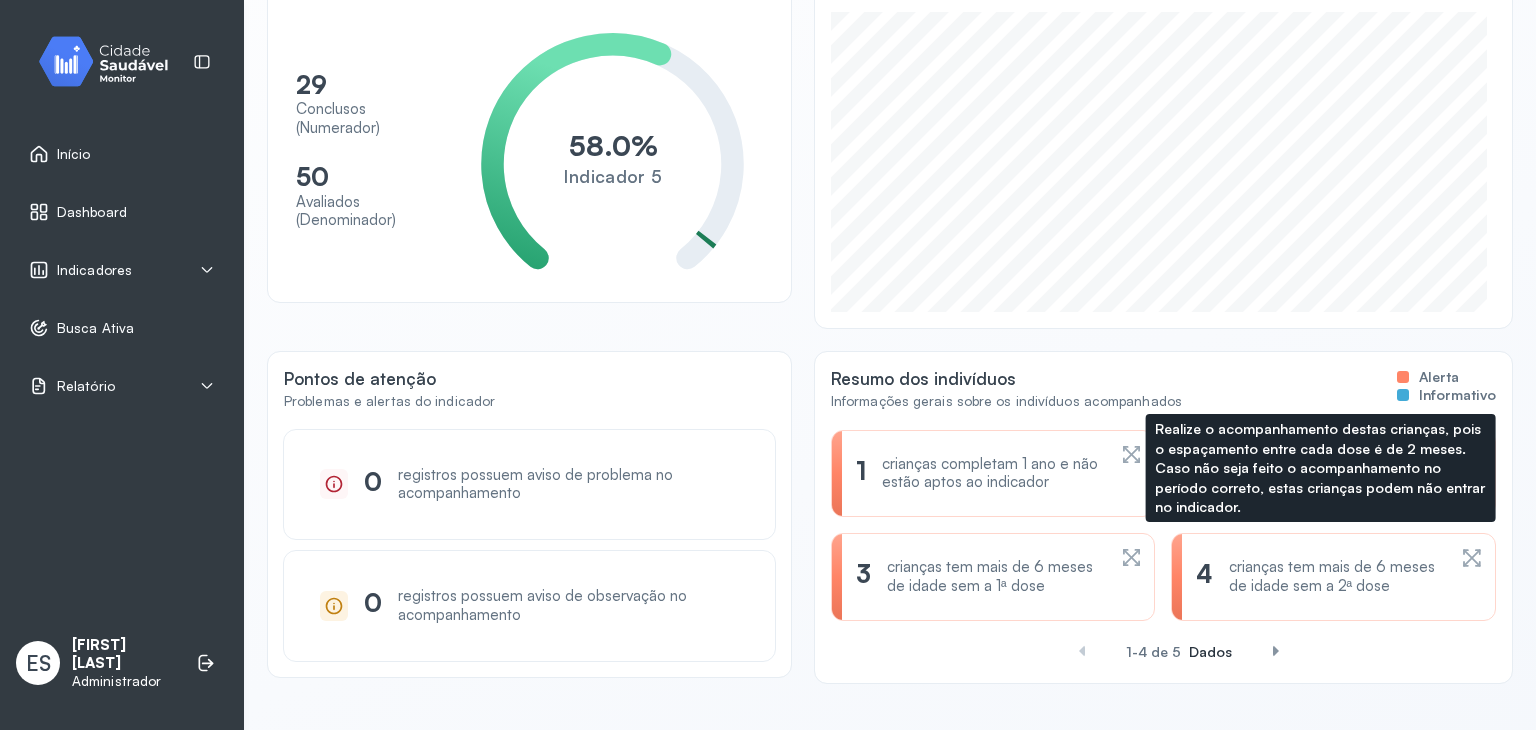 click on "crianças tem mais de 6 meses de idade sem a 2ª dose" at bounding box center [1337, 577] 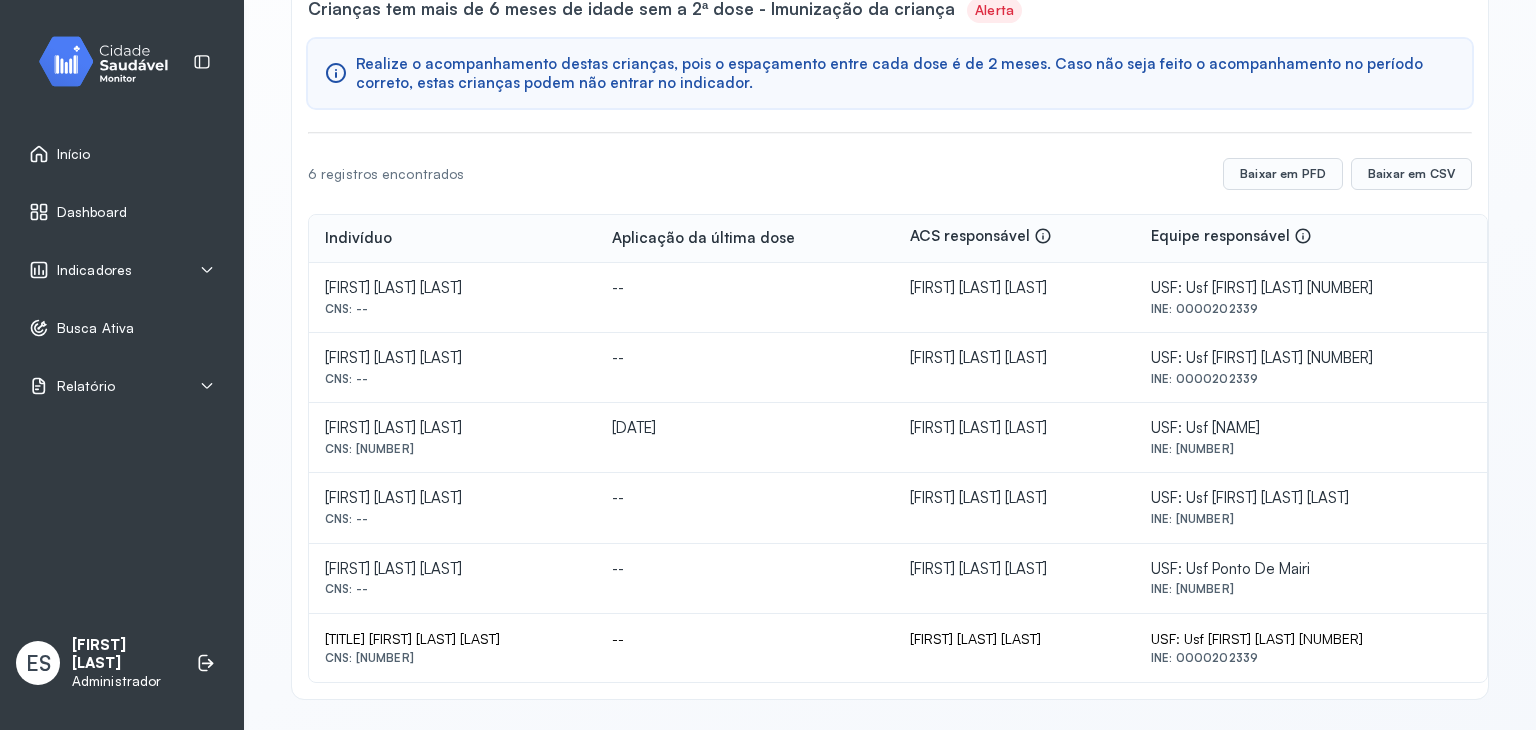 scroll, scrollTop: 193, scrollLeft: 0, axis: vertical 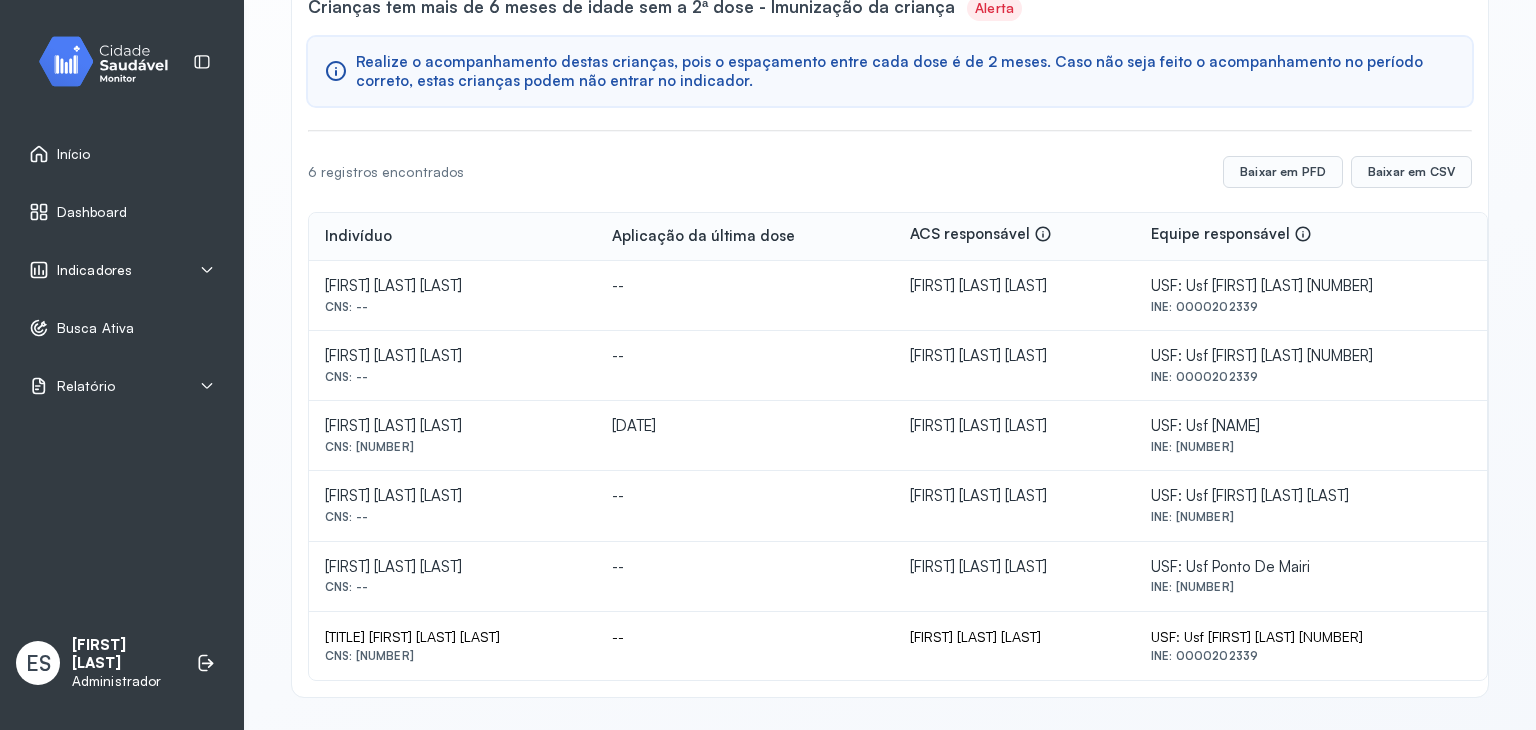 click on "Indicadores" at bounding box center [94, 270] 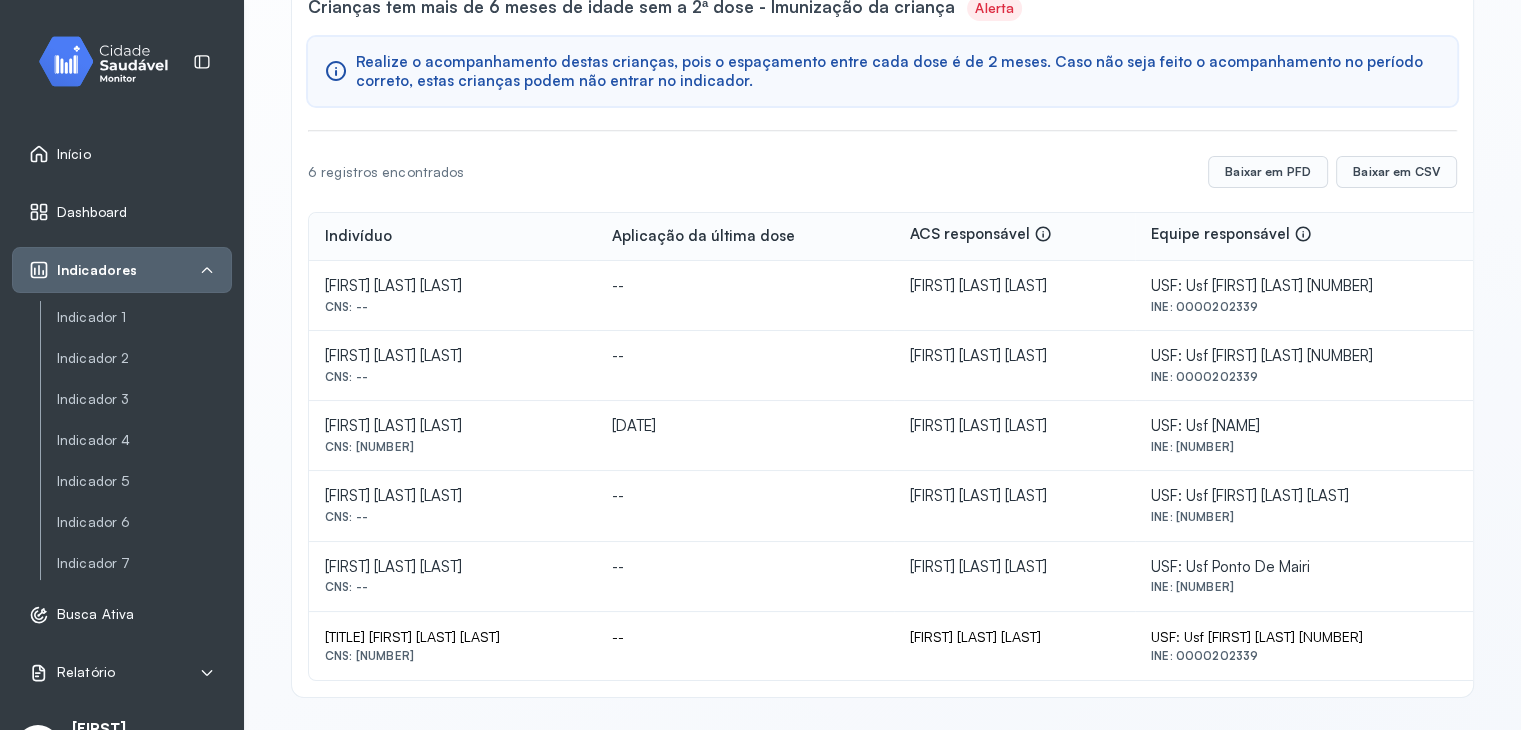 click on "Indicadores" at bounding box center (97, 270) 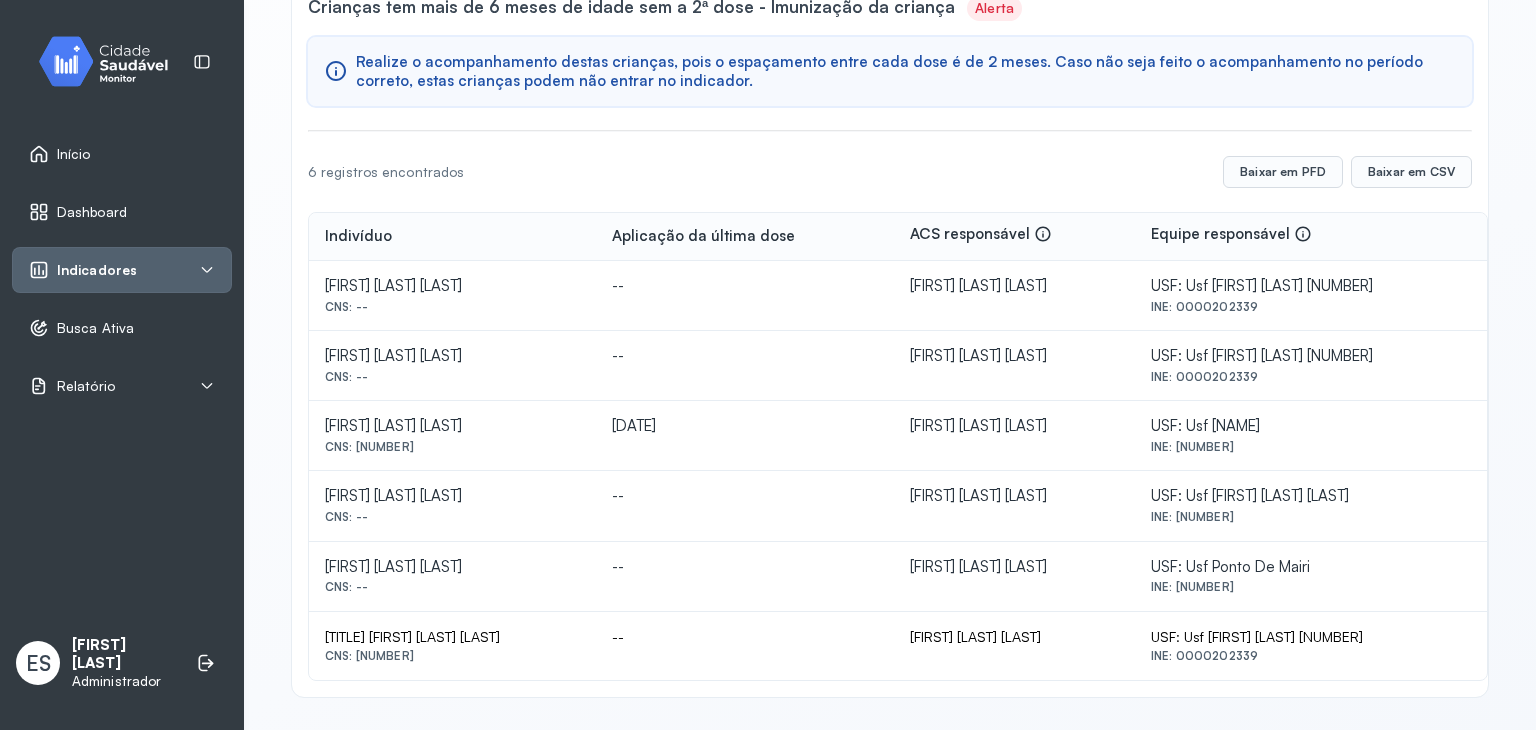 click on "Indicadores" at bounding box center [97, 270] 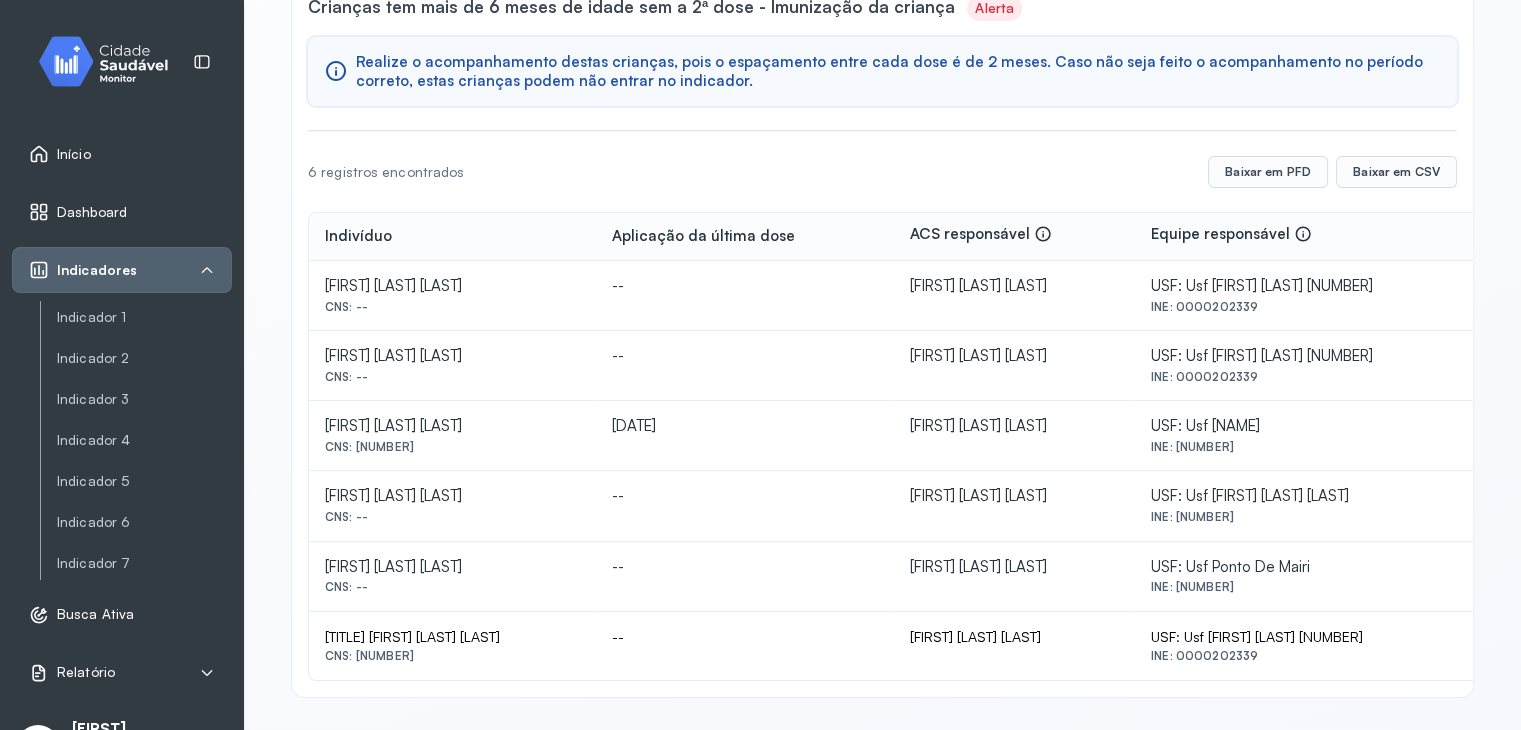 click on "Indicadores" at bounding box center (97, 270) 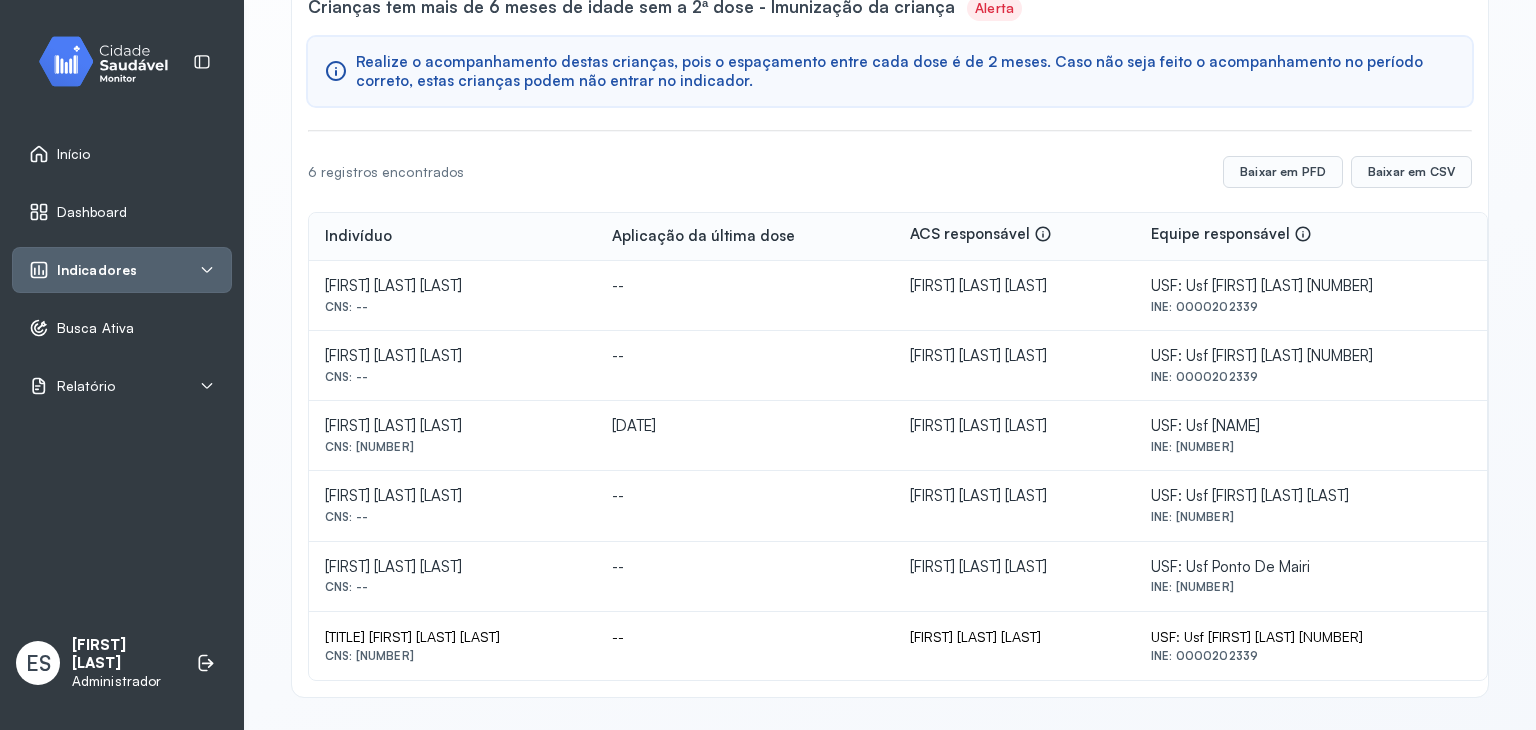click on "Busca Ativa" at bounding box center [95, 328] 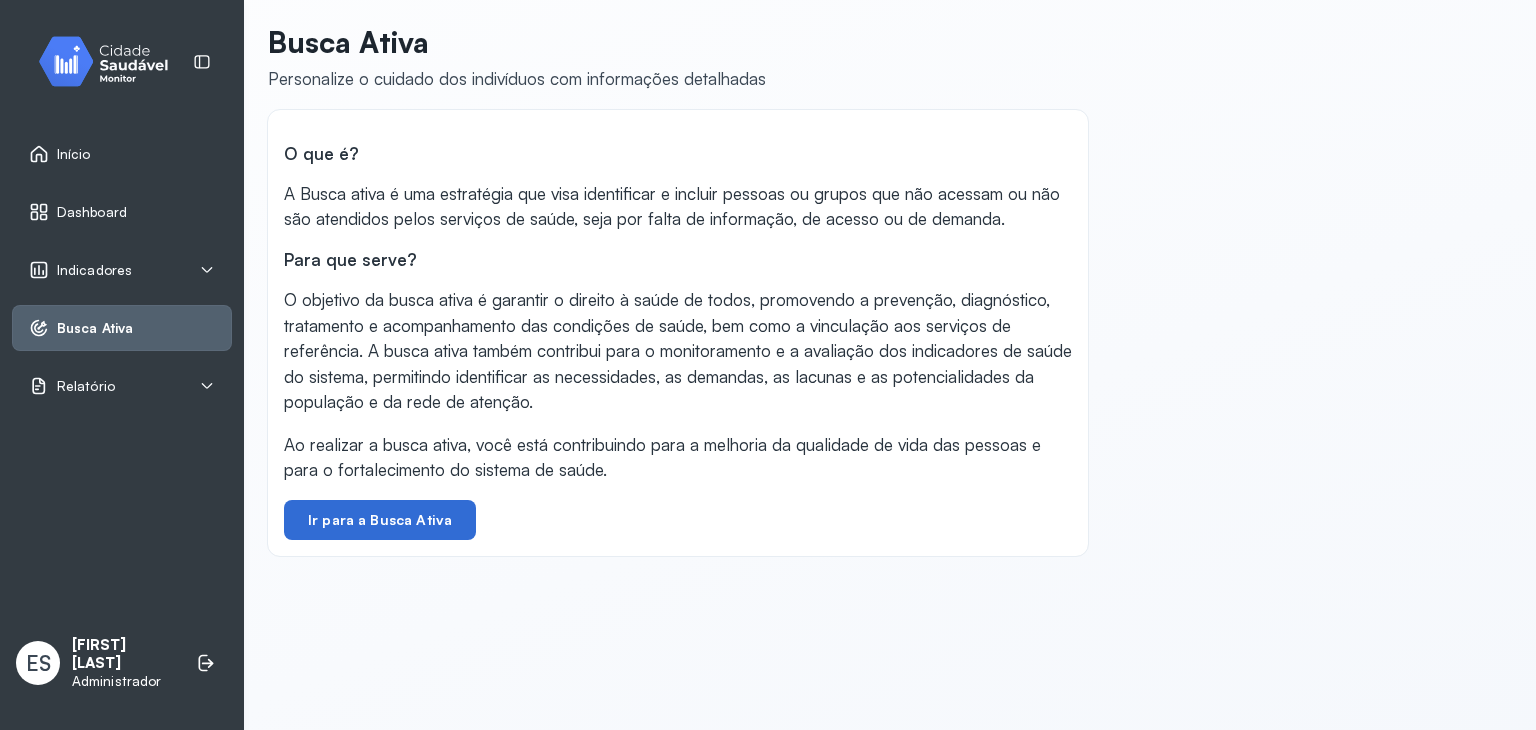 click on "Ir para a Busca Ativa" at bounding box center [380, 520] 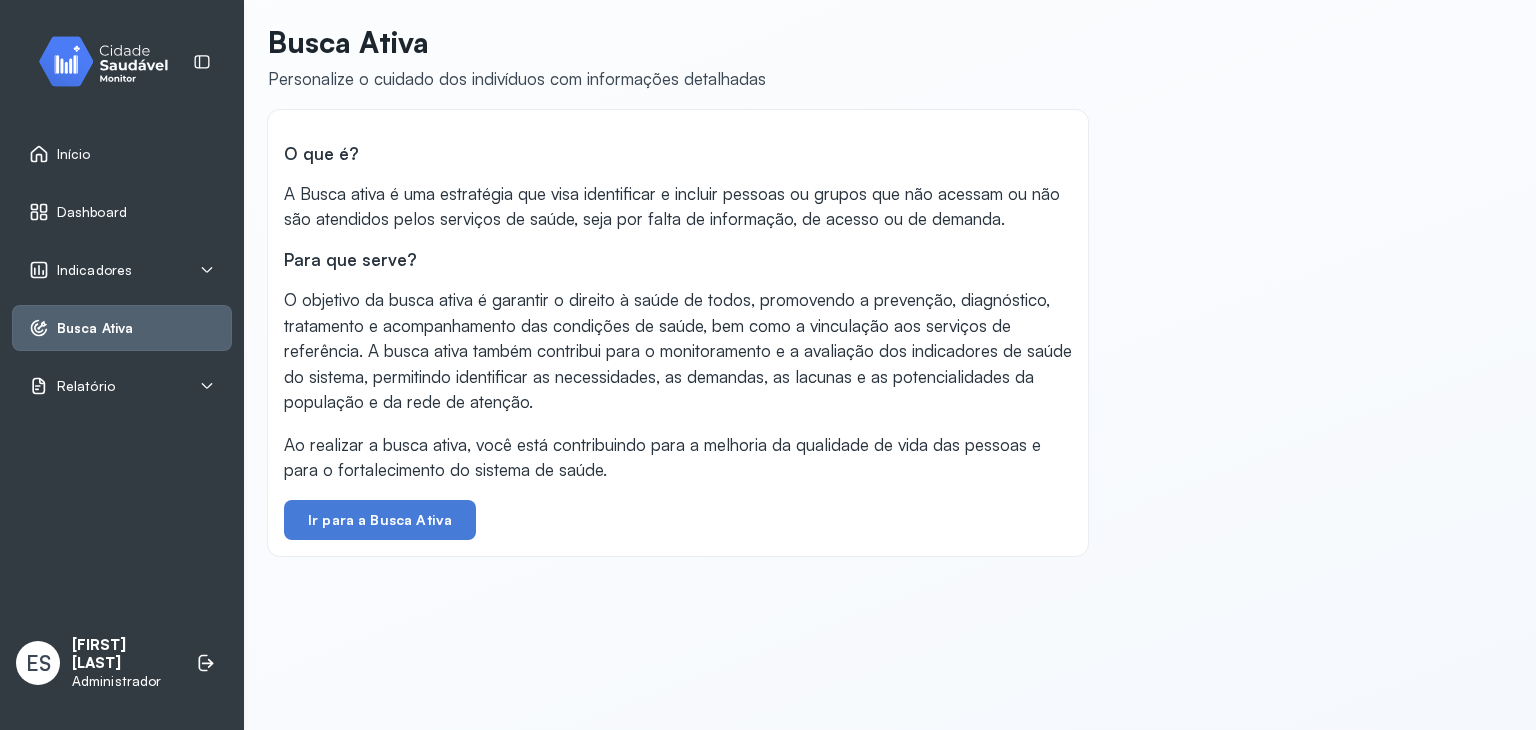 click on "Relatório" at bounding box center [86, 386] 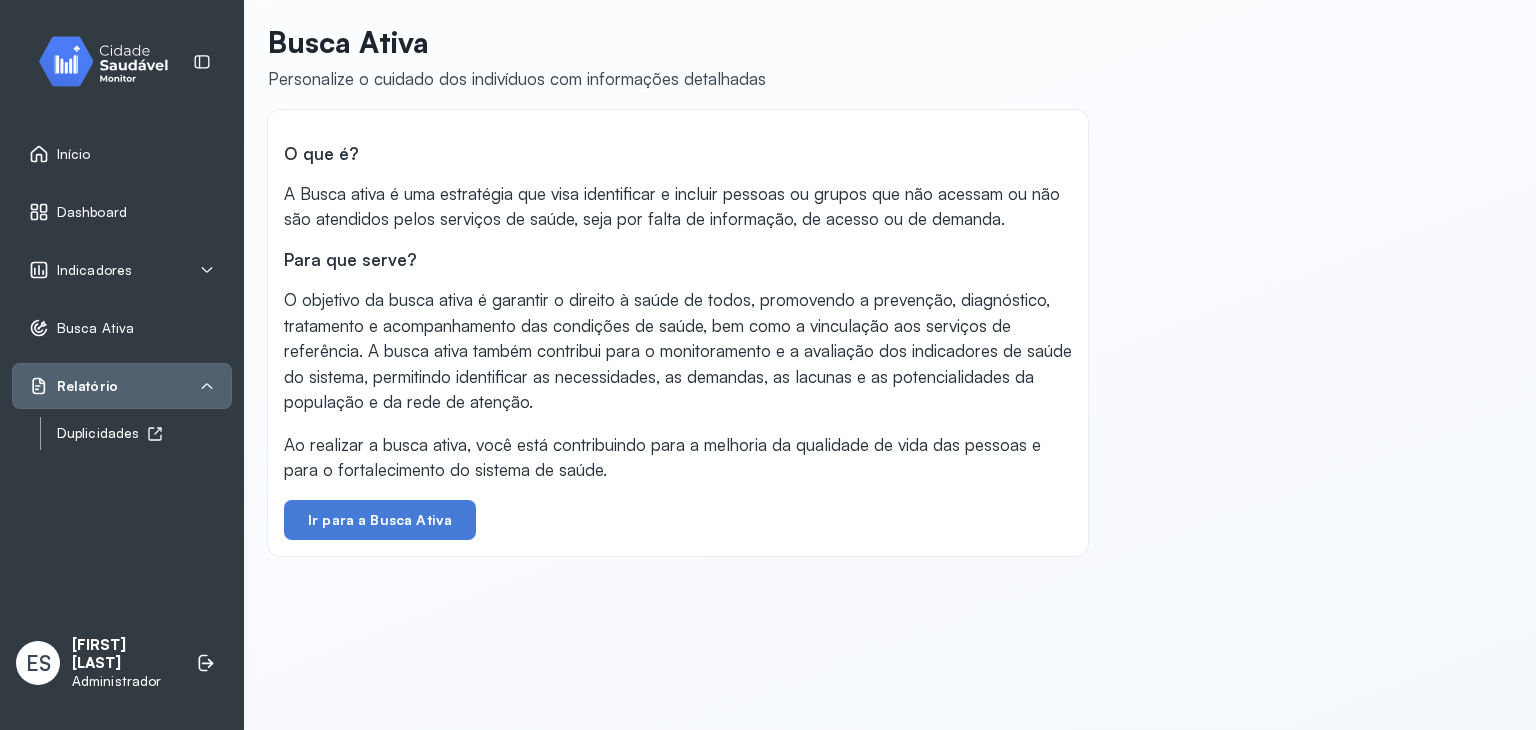 click on "Duplicidades" at bounding box center (144, 433) 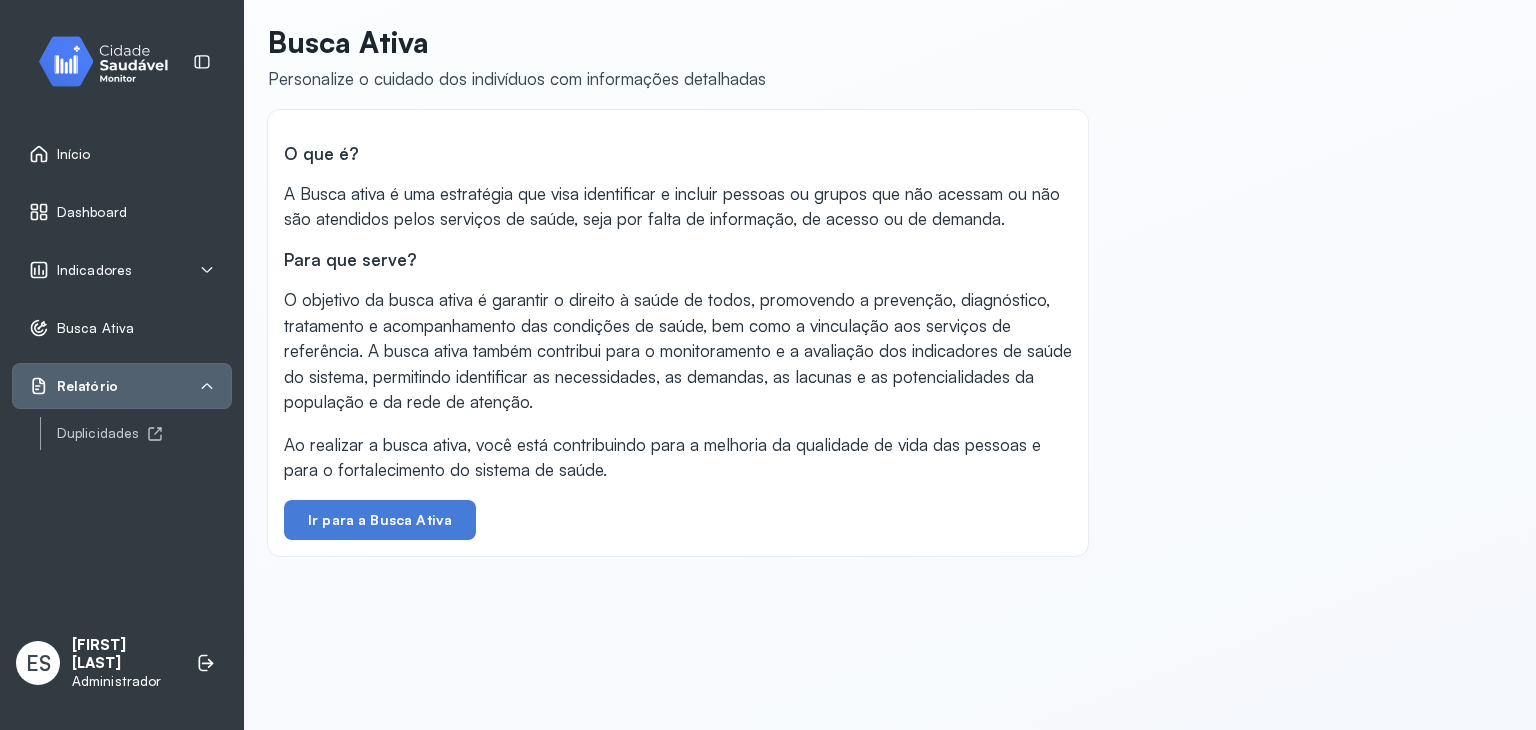 click on "Início" at bounding box center [74, 154] 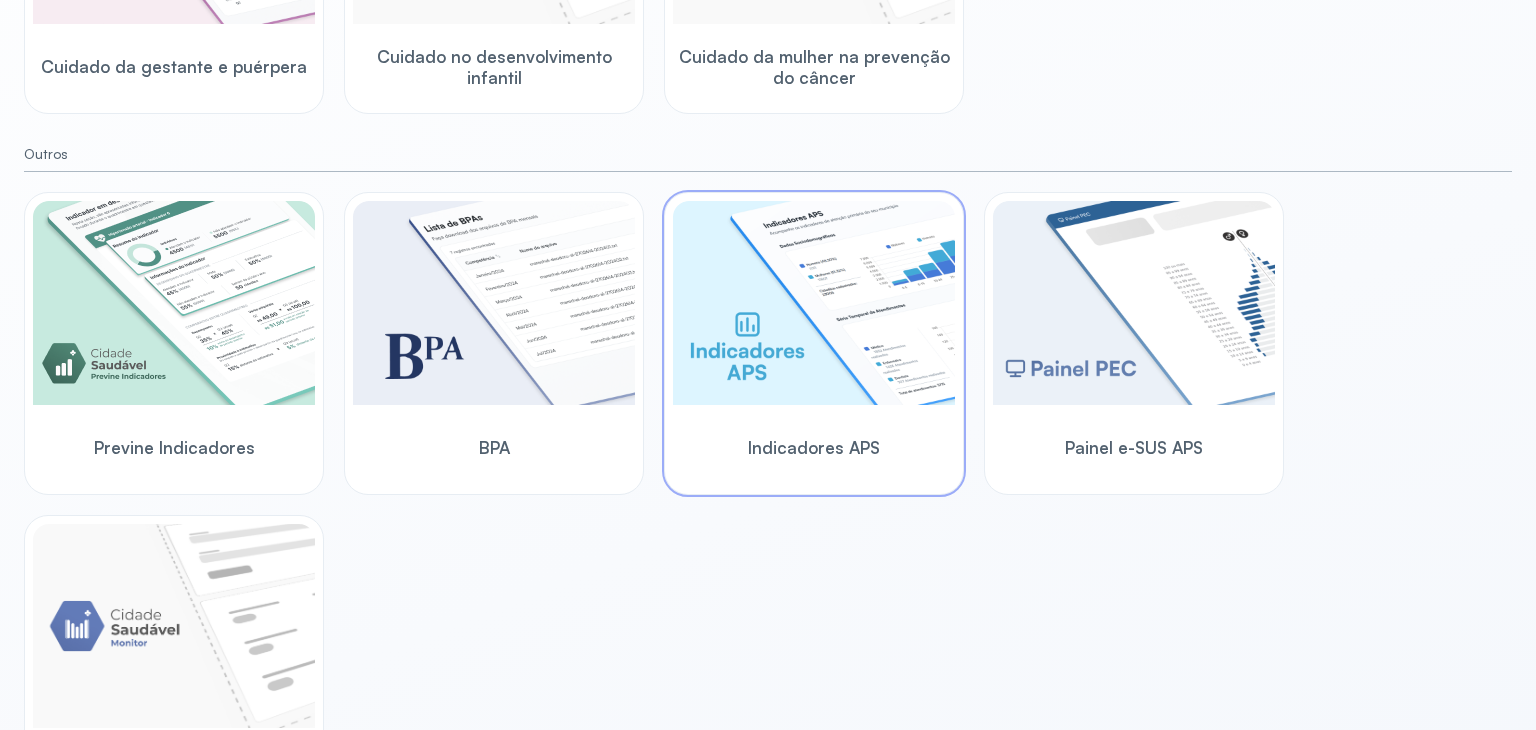 scroll, scrollTop: 564, scrollLeft: 0, axis: vertical 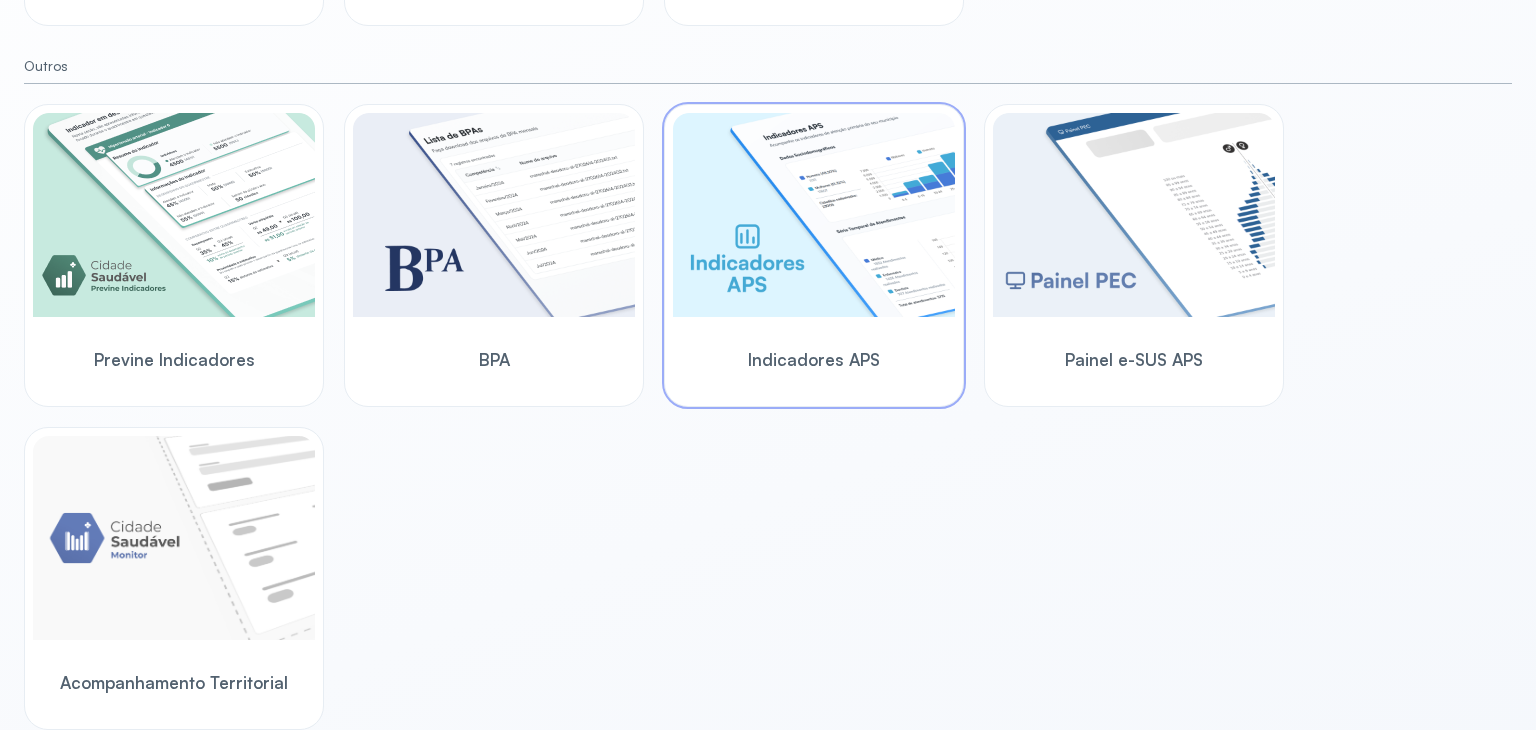 click at bounding box center (814, 215) 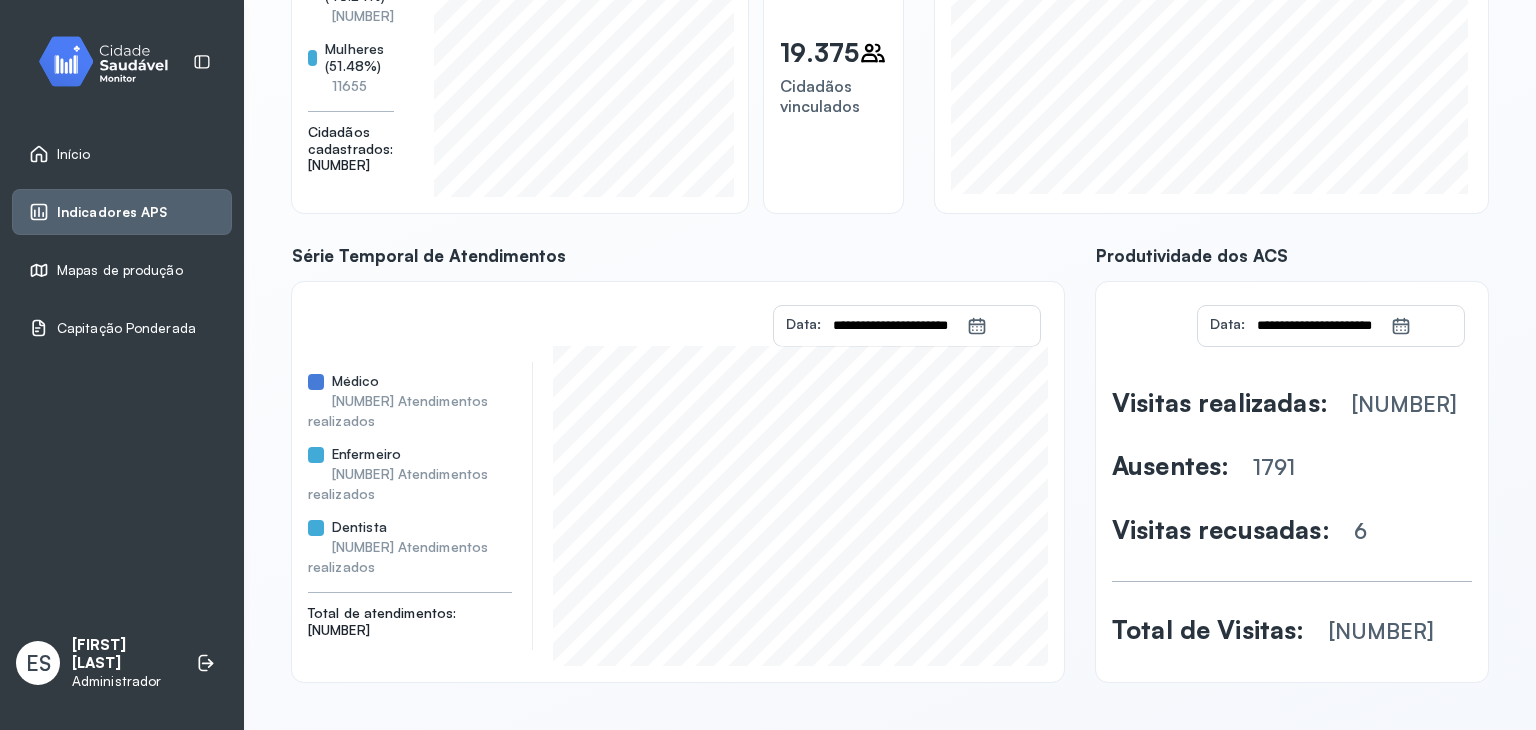 scroll, scrollTop: 0, scrollLeft: 0, axis: both 